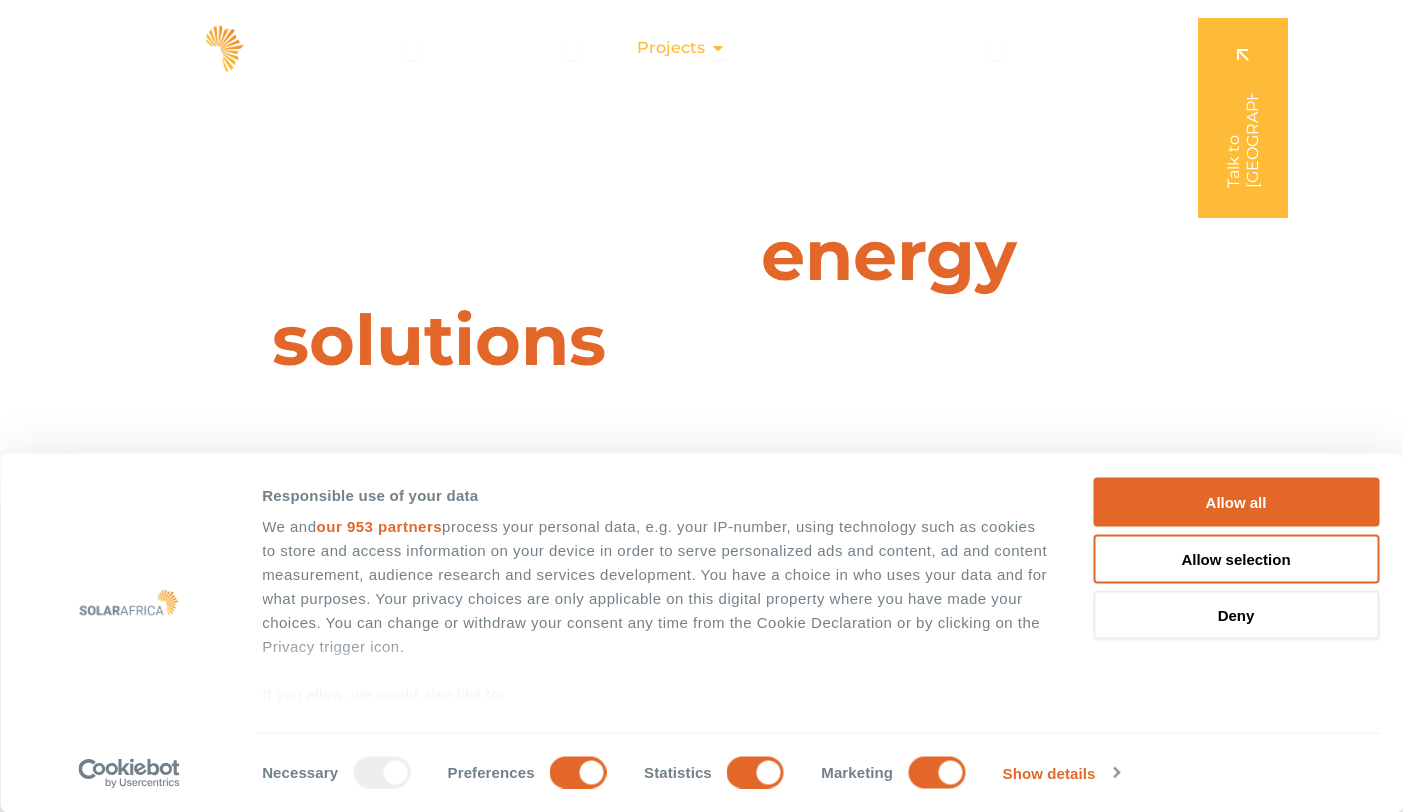 scroll, scrollTop: 0, scrollLeft: 0, axis: both 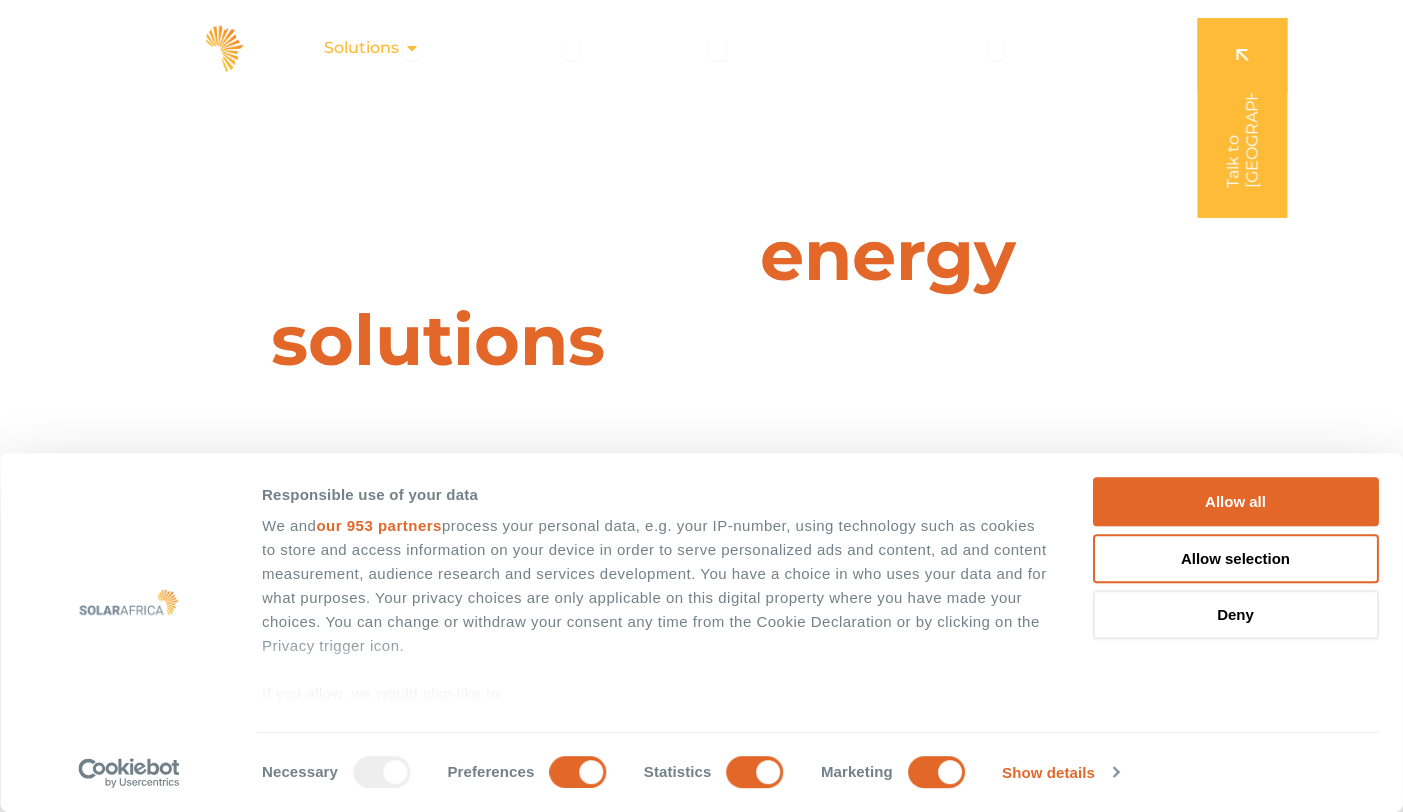 click on "Solutions" at bounding box center [361, 48] 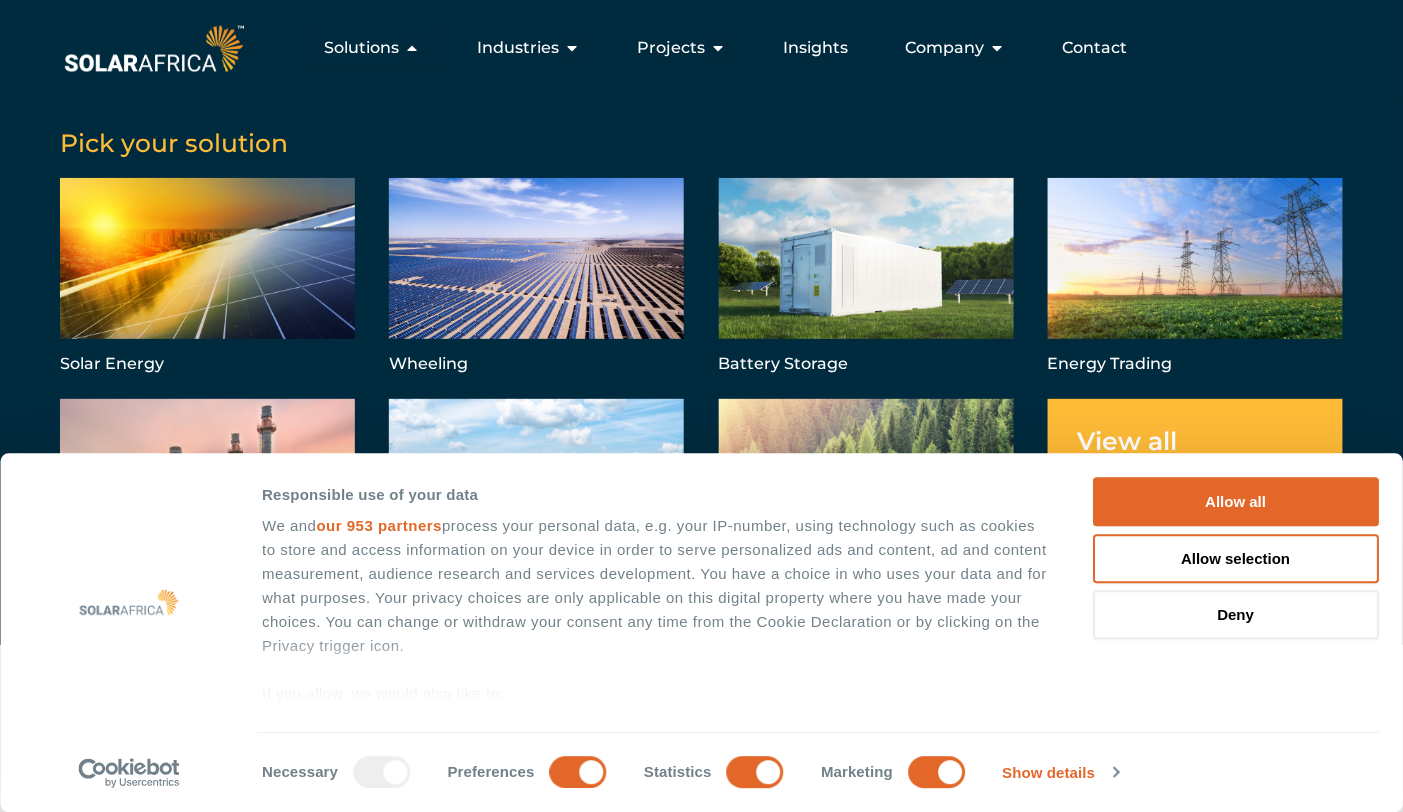 scroll, scrollTop: 0, scrollLeft: 0, axis: both 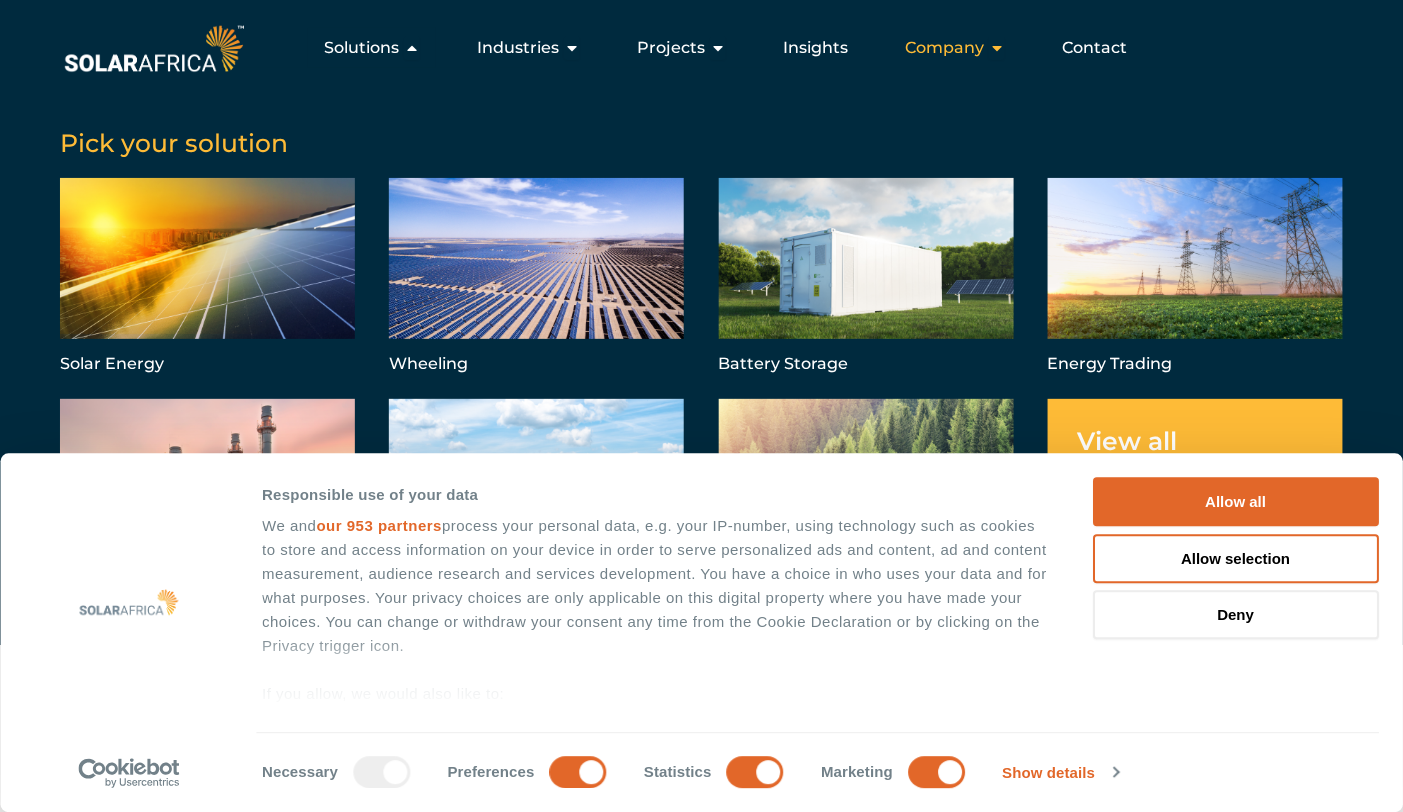 click at bounding box center (997, 48) 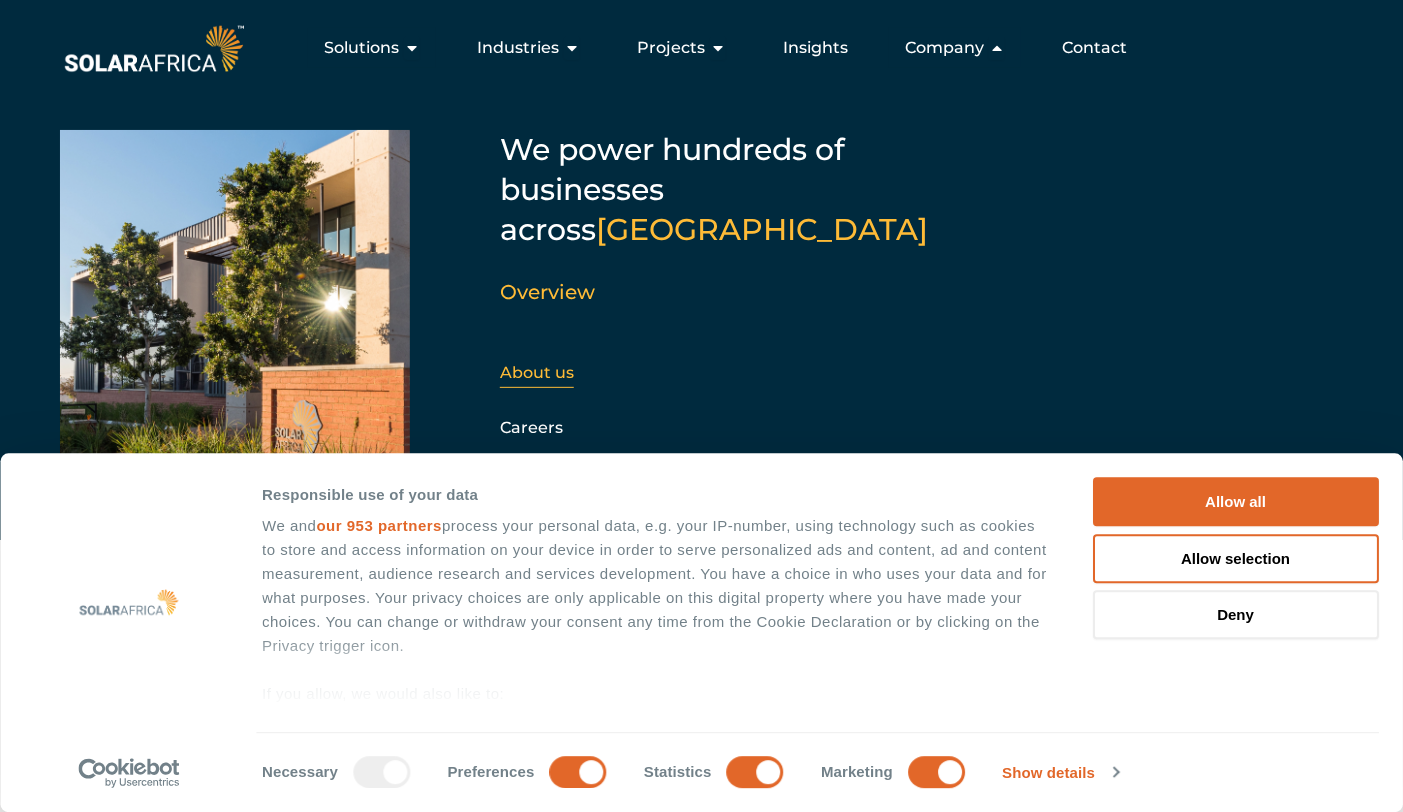 click on "About us" at bounding box center [537, 372] 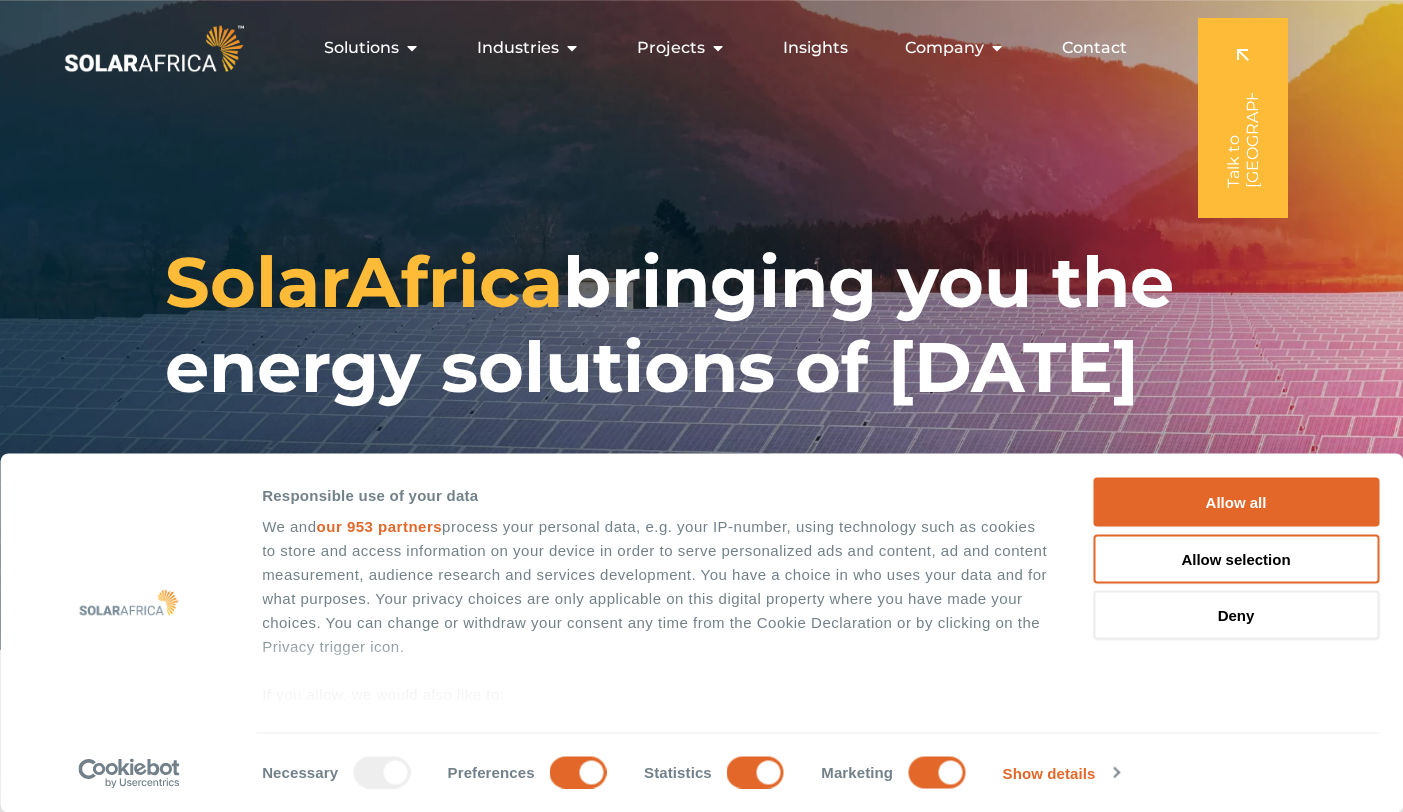 scroll, scrollTop: 0, scrollLeft: 0, axis: both 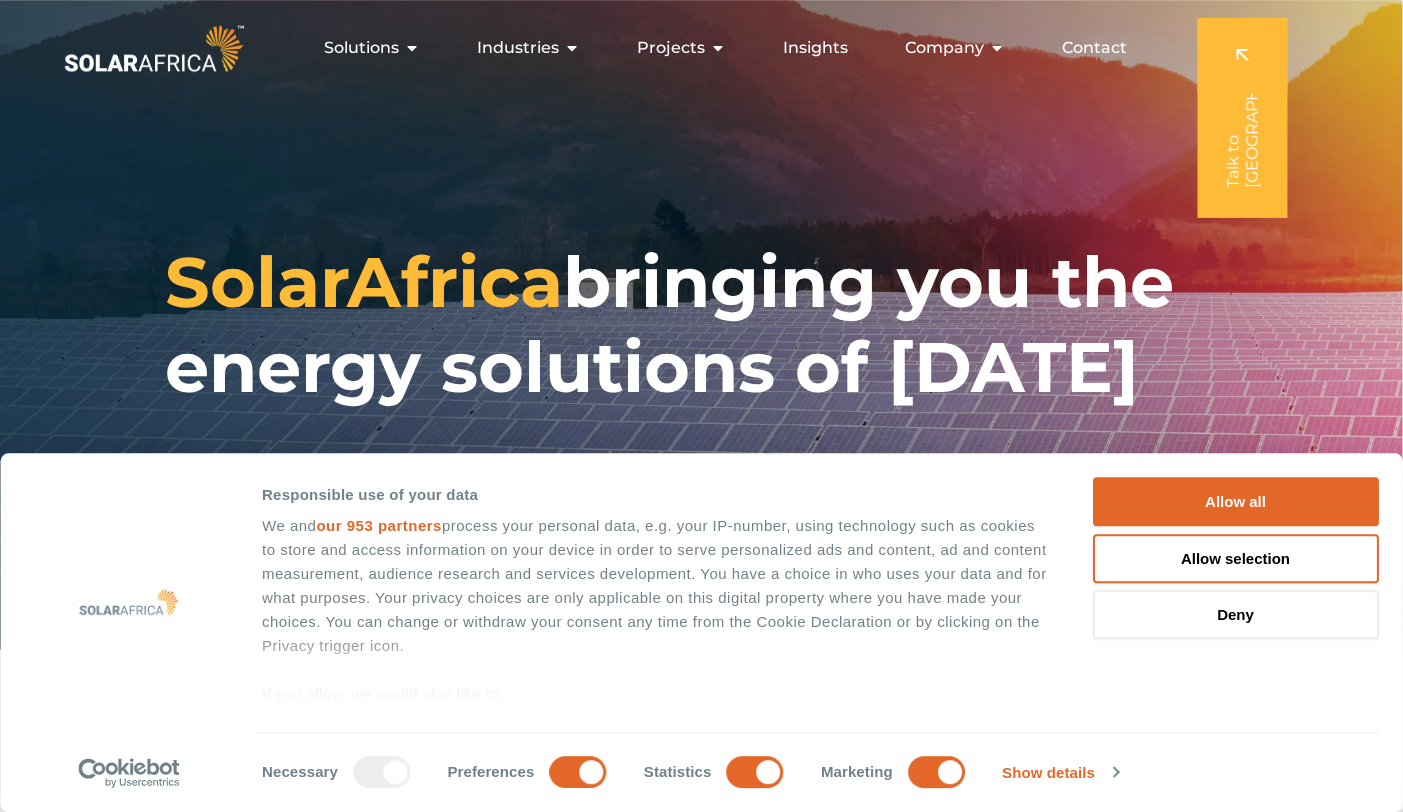 click on "SolarAfrica   bringing you the energy solutions of tomorrow" at bounding box center [701, 325] 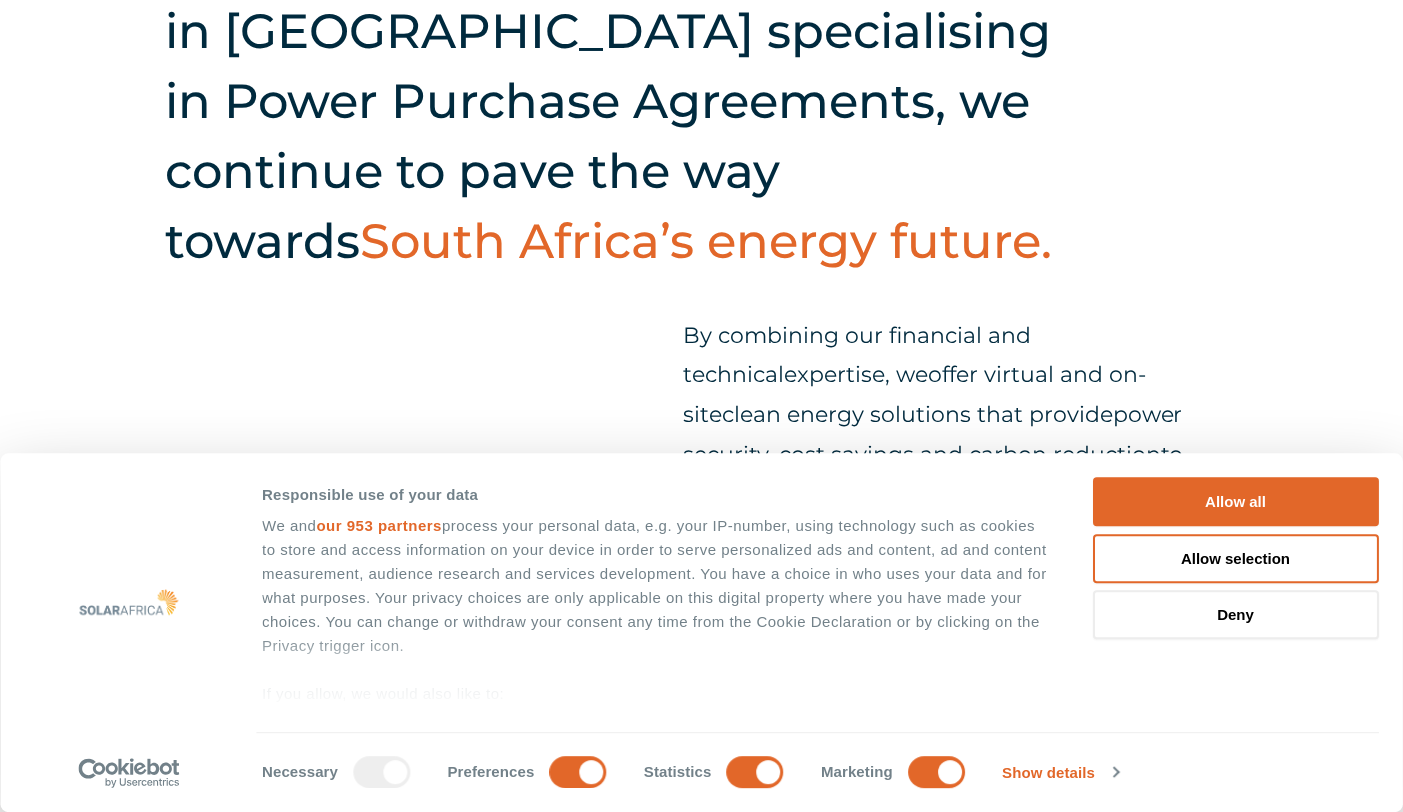 click on "Starting as one of the only companies in South Africa specialising in Power Purchase Agreements, we continue to pave the way towards  South Africa’s energy future.
By combining our financial and technical  expertise ,   we  offer virtual and on-site  clean energy   solutions that provide  power security, cost savings and carbon reduction  to commercial and industrial businesses." at bounding box center (701, 240) 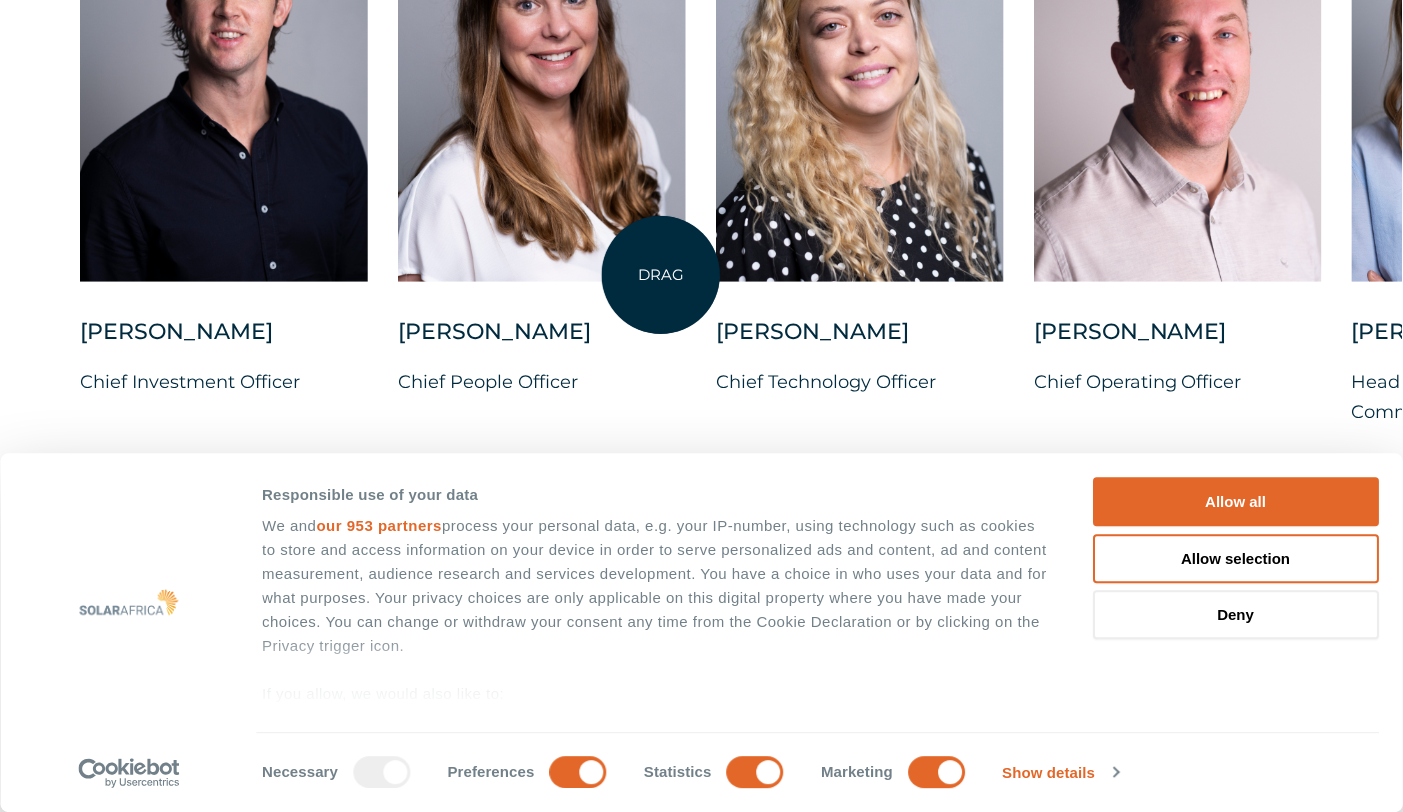 scroll, scrollTop: 5400, scrollLeft: 0, axis: vertical 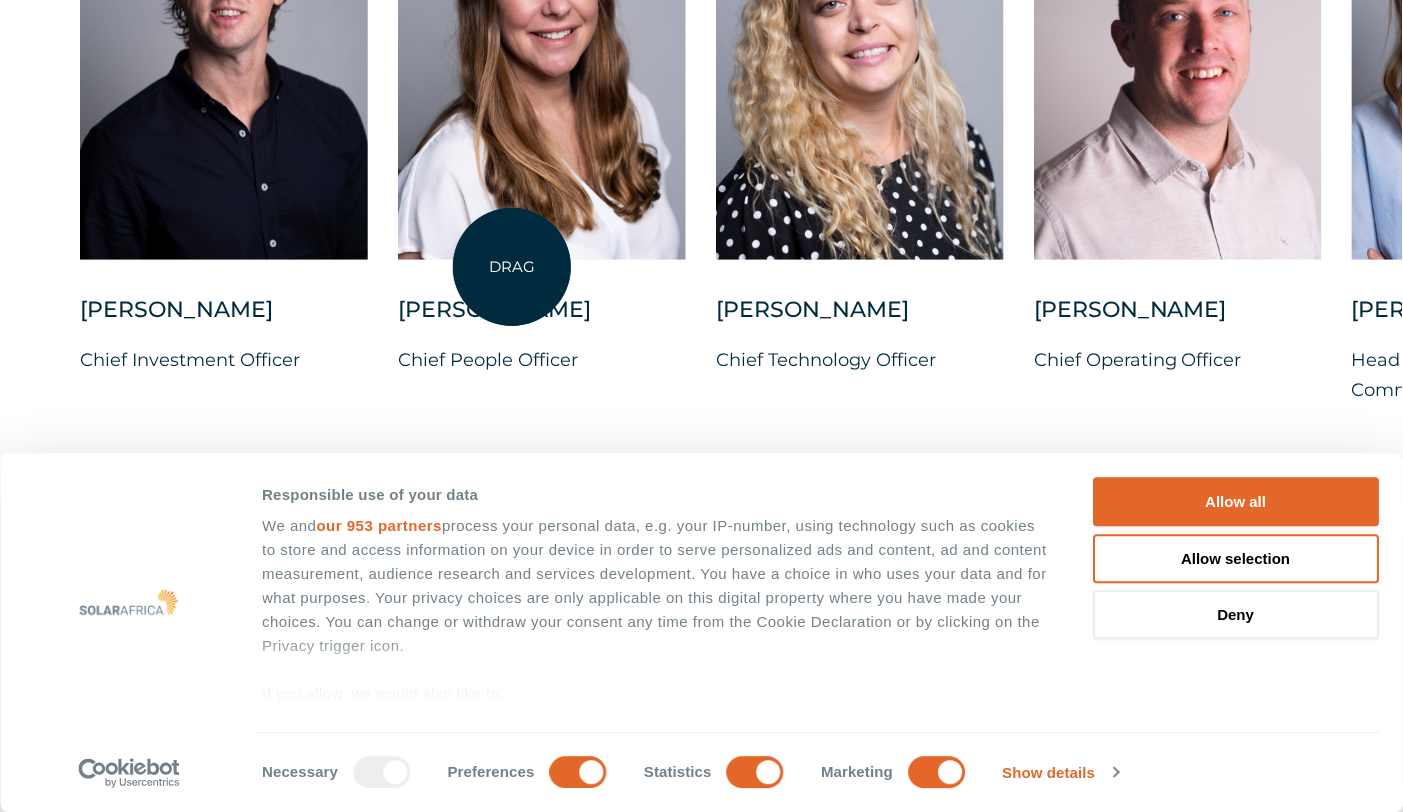 drag, startPoint x: 841, startPoint y: 271, endPoint x: 421, endPoint y: 272, distance: 420.0012 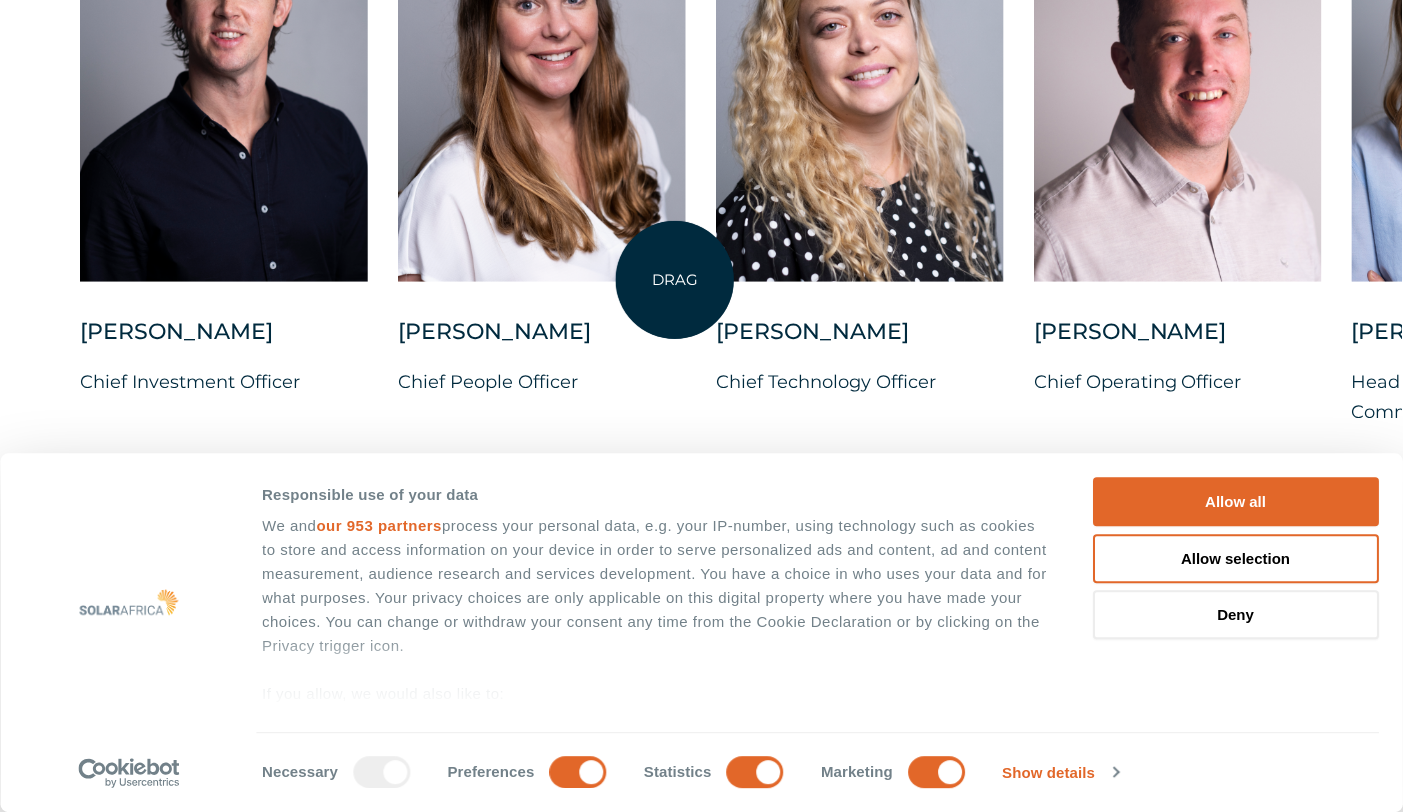 scroll, scrollTop: 5400, scrollLeft: 0, axis: vertical 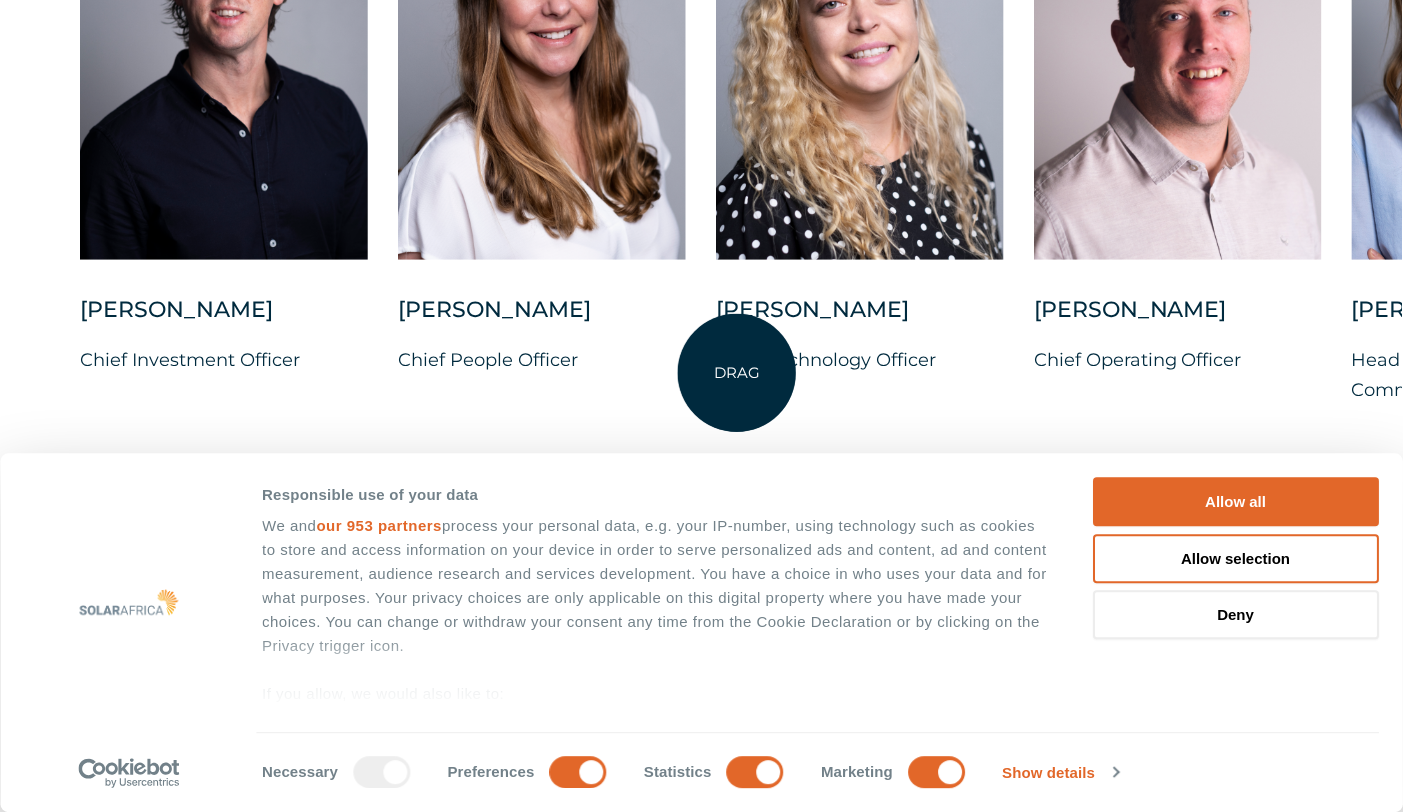 click on "Chief Technology Officer" at bounding box center (860, 360) 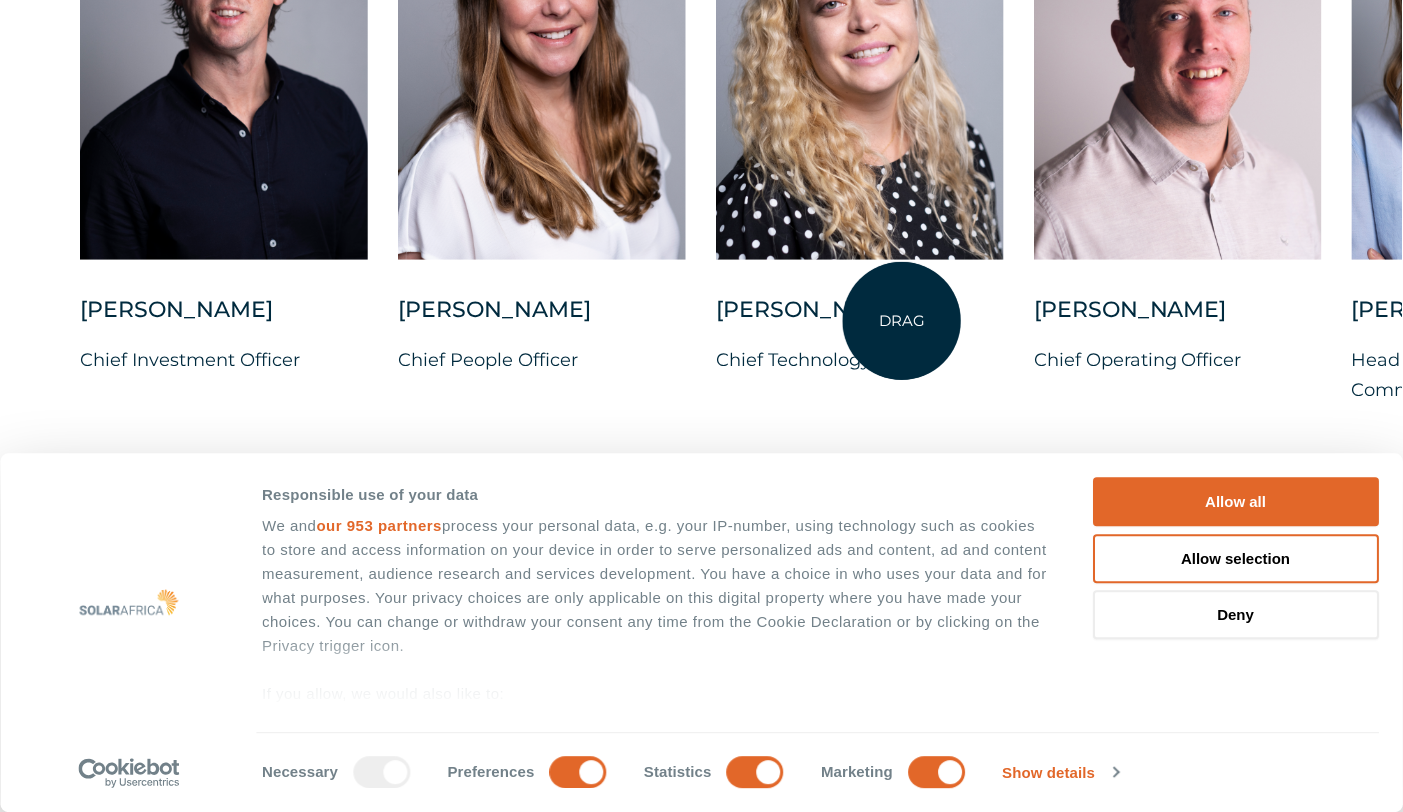 click on "[PERSON_NAME]" at bounding box center [860, 320] 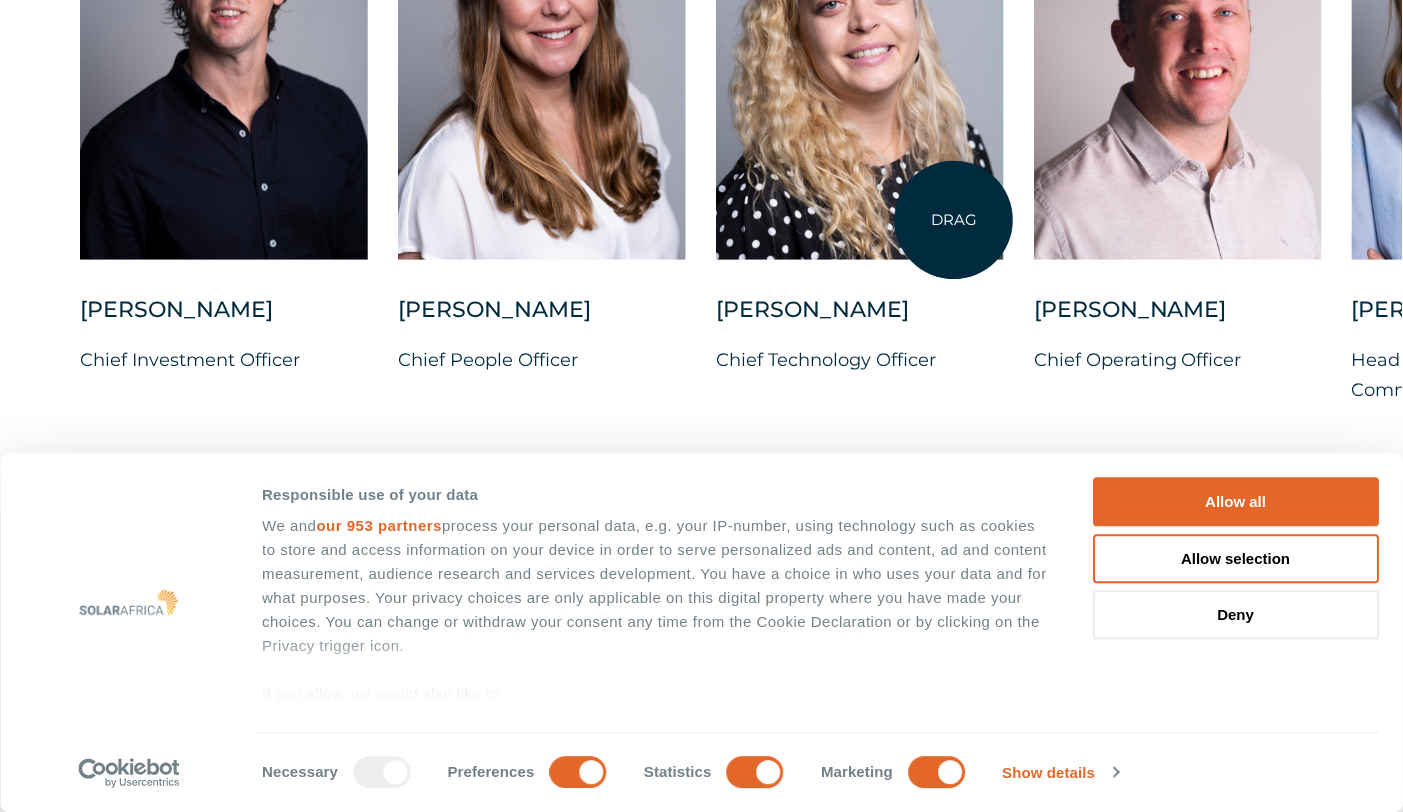 click at bounding box center [860, 61] 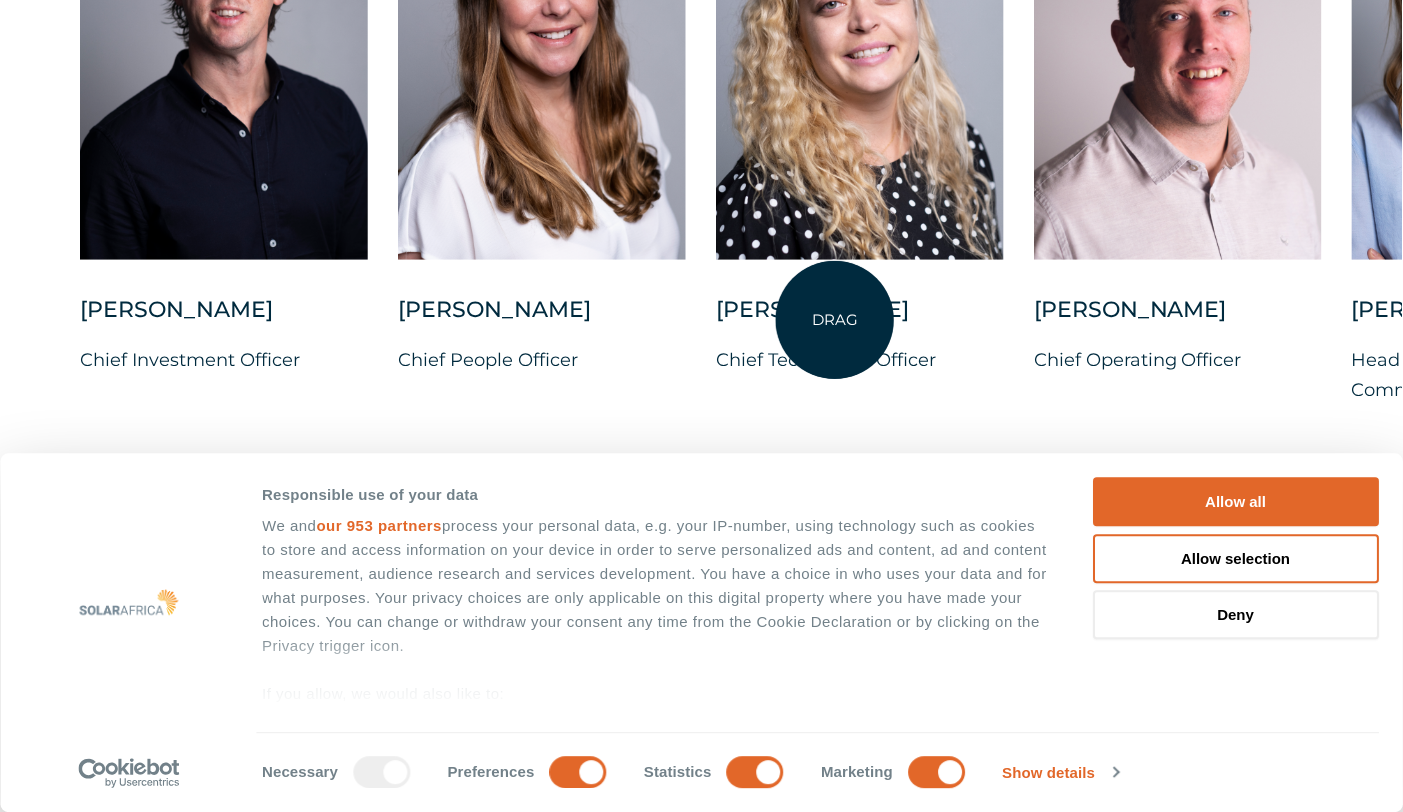 click on "[PERSON_NAME]" at bounding box center (860, 320) 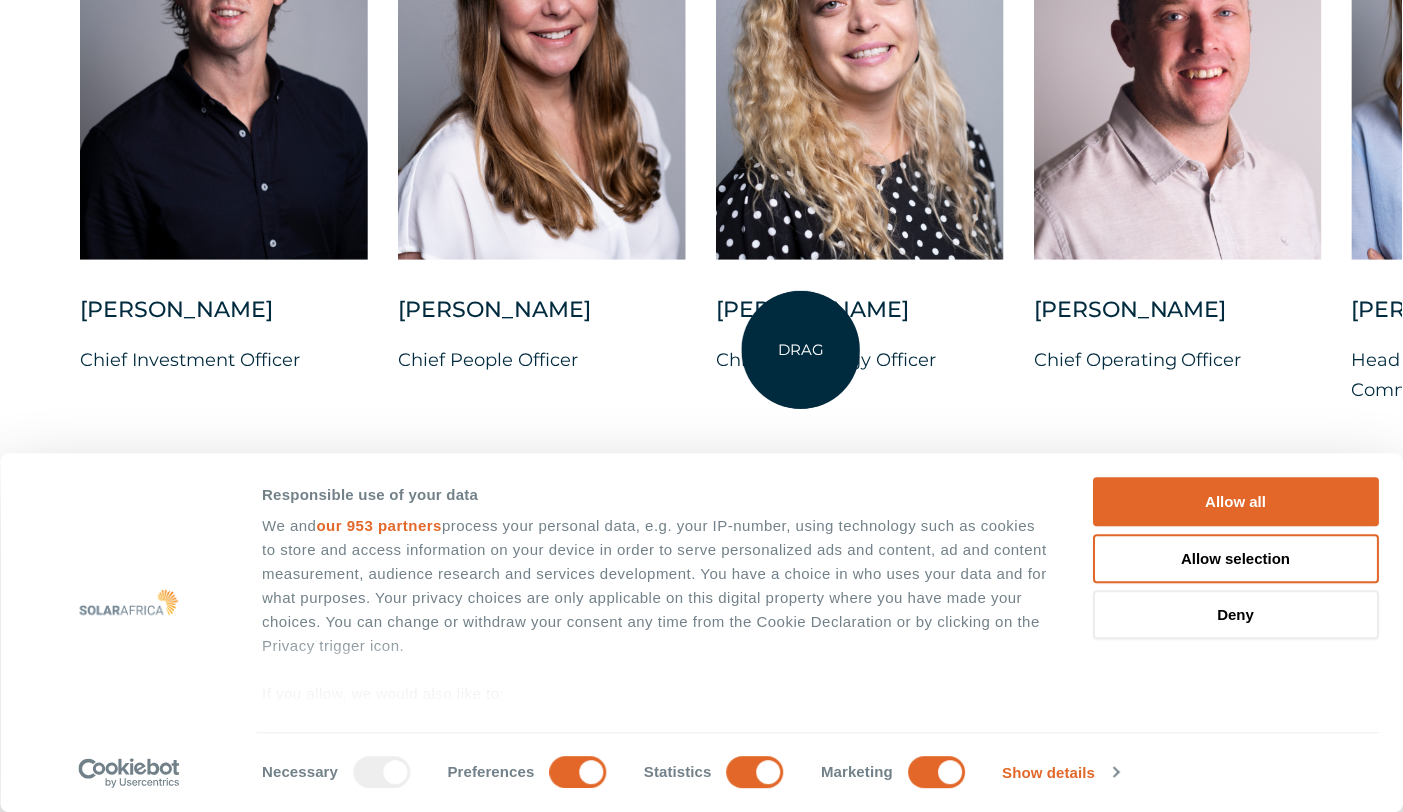 click on "[PERSON_NAME]" at bounding box center (860, 320) 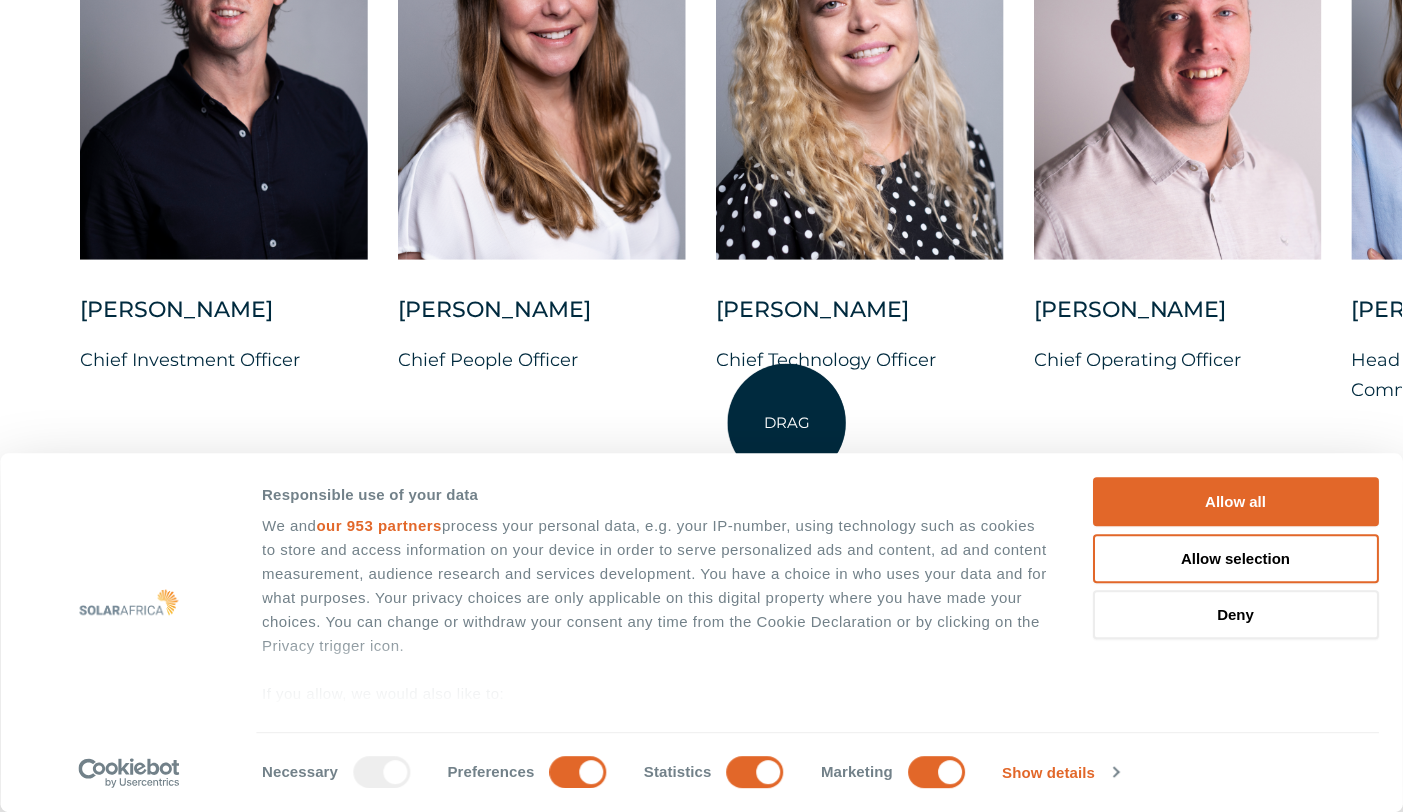 click on "[PERSON_NAME]
Chief Investment Officer
[PERSON_NAME]
Chief People Officer
[PERSON_NAME]
Chief Technology Officer
[PERSON_NAME]
Chief Operating Officer" at bounding box center [1352, 149] 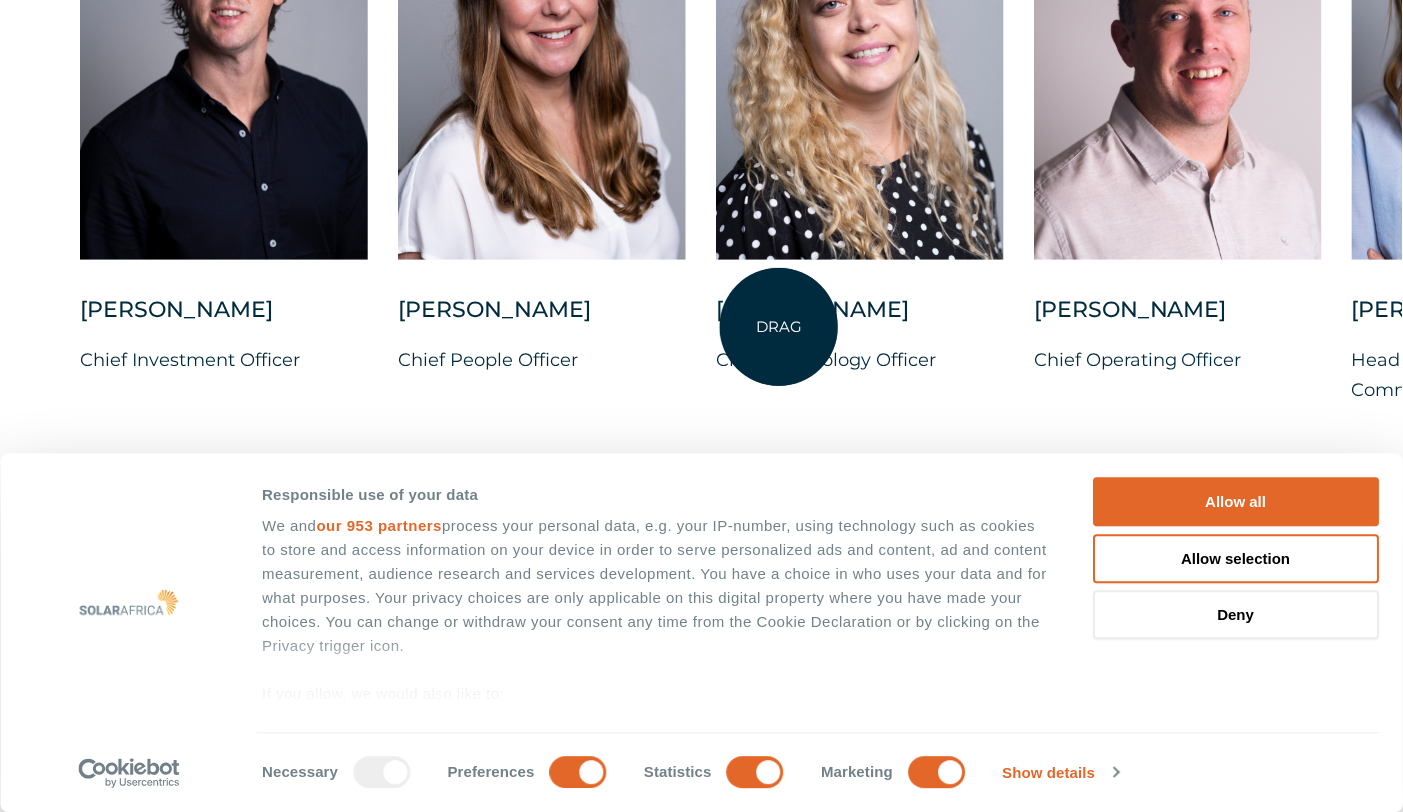 click on "[PERSON_NAME]" at bounding box center [860, 320] 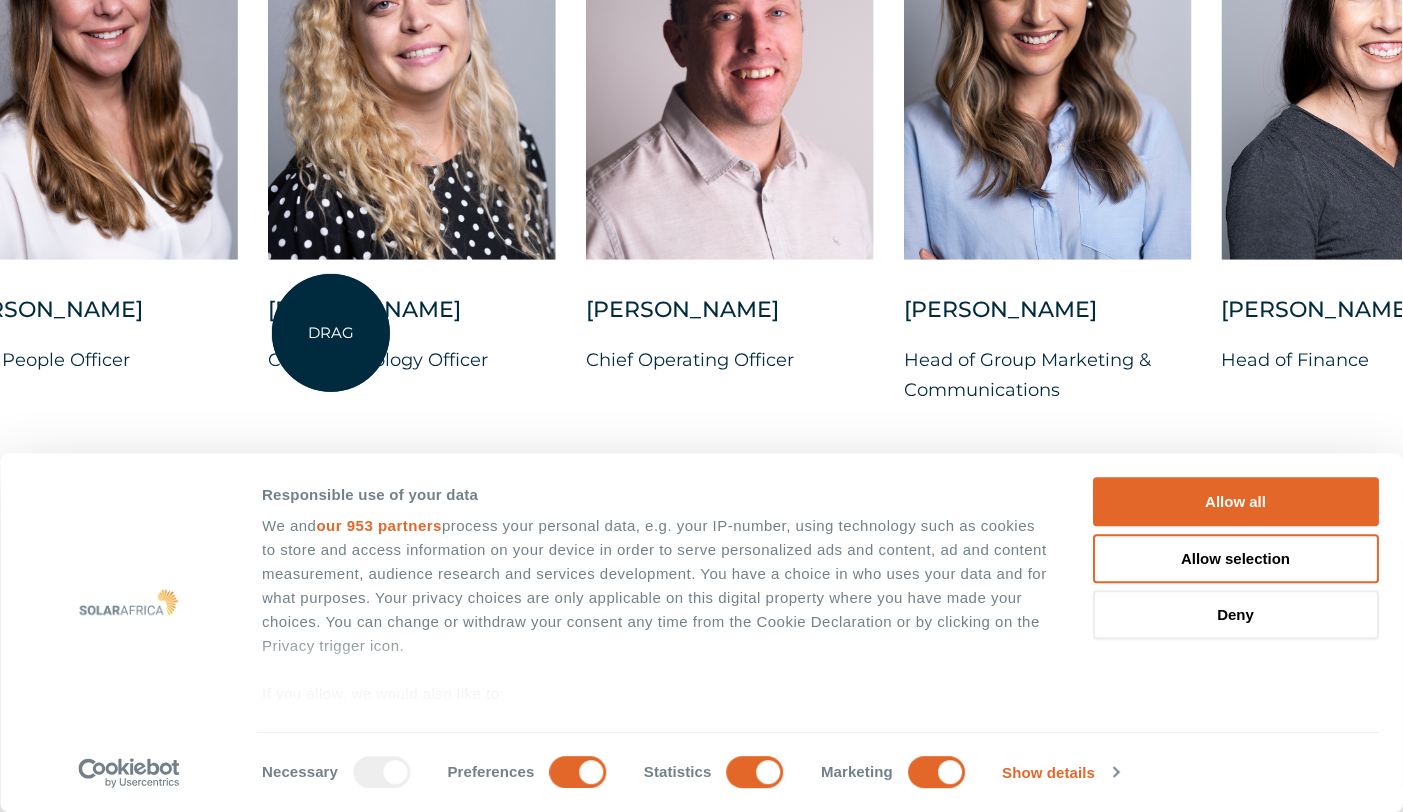 drag, startPoint x: 779, startPoint y: 327, endPoint x: 328, endPoint y: 333, distance: 451.03992 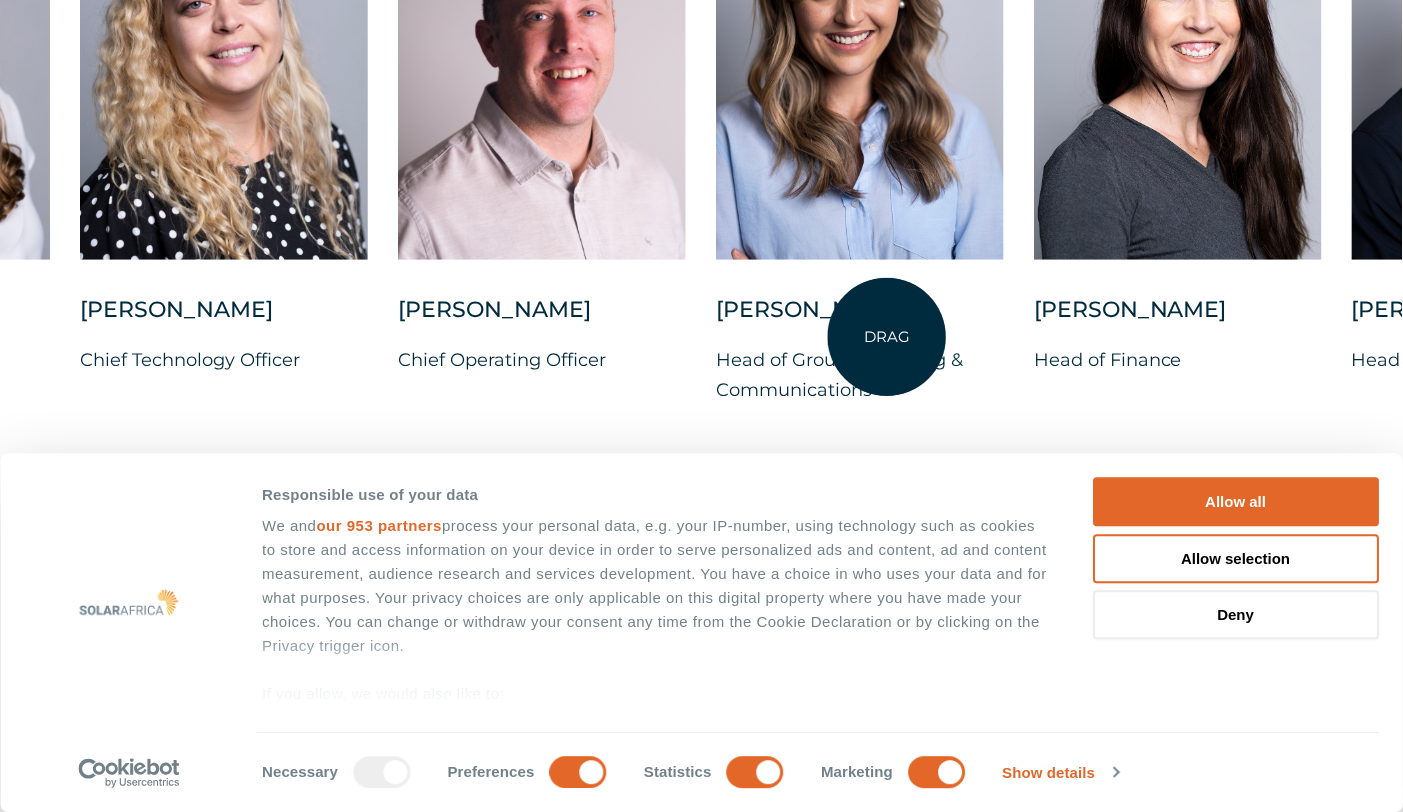 drag, startPoint x: 871, startPoint y: 274, endPoint x: 887, endPoint y: 337, distance: 65 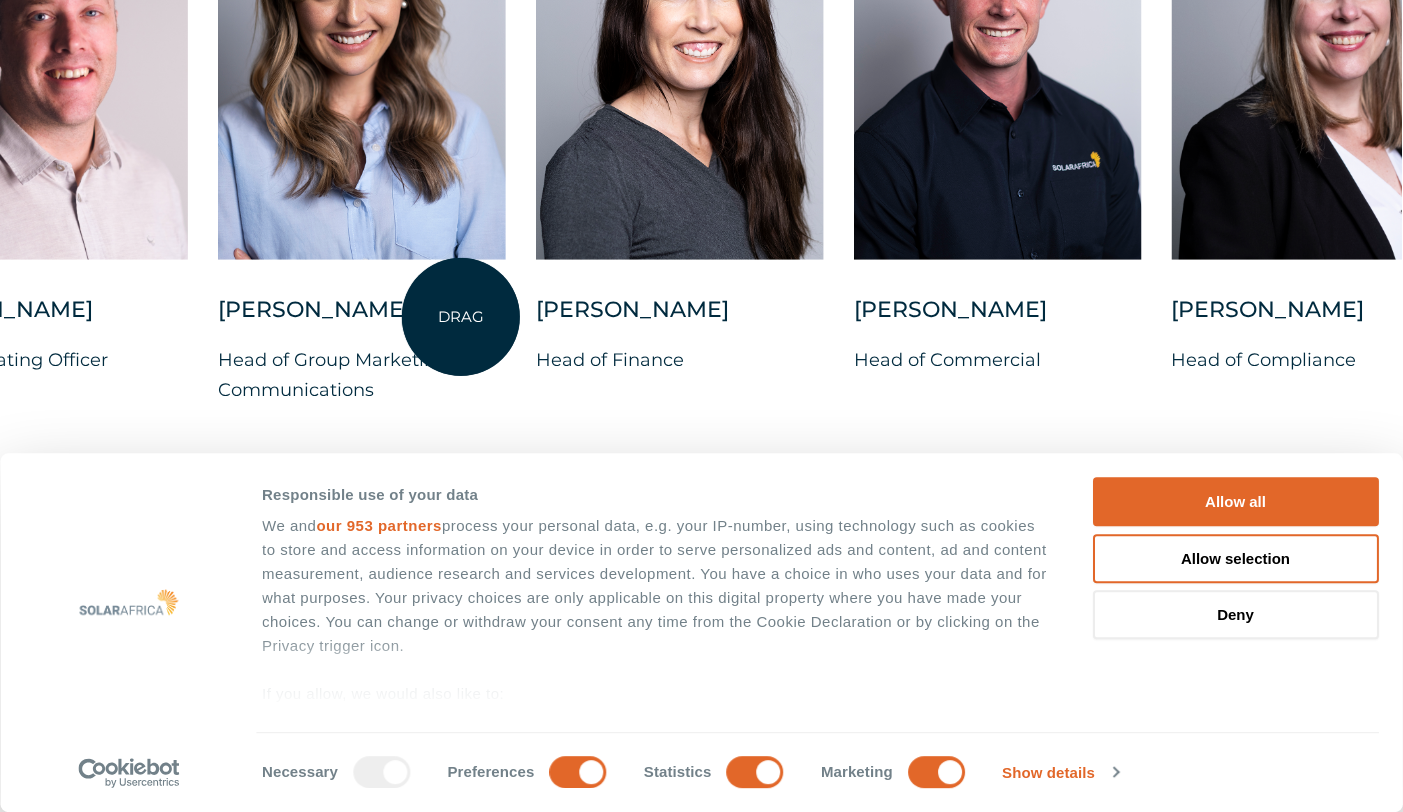 drag, startPoint x: 959, startPoint y: 305, endPoint x: 461, endPoint y: 317, distance: 498.14456 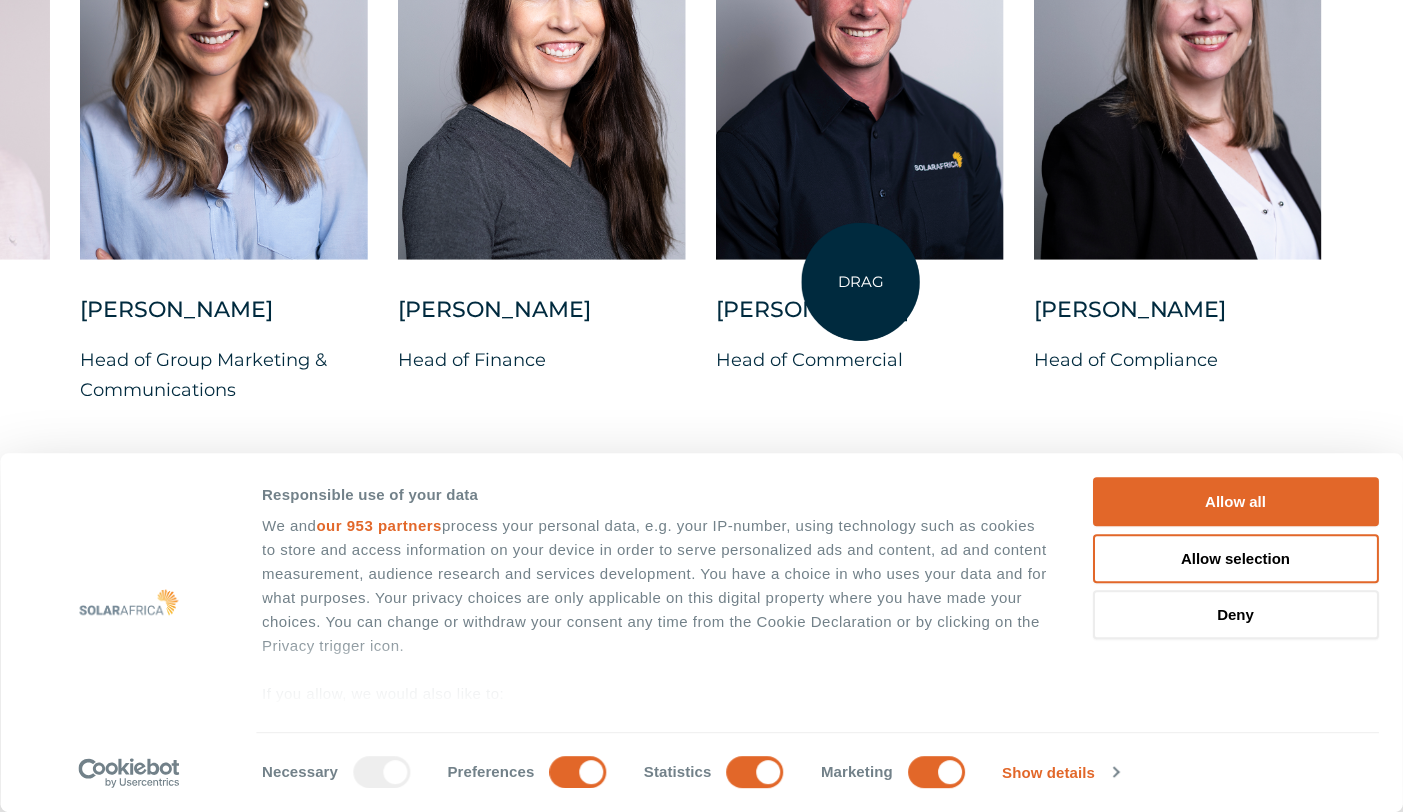 drag, startPoint x: 868, startPoint y: 216, endPoint x: 860, endPoint y: 302, distance: 86.37129 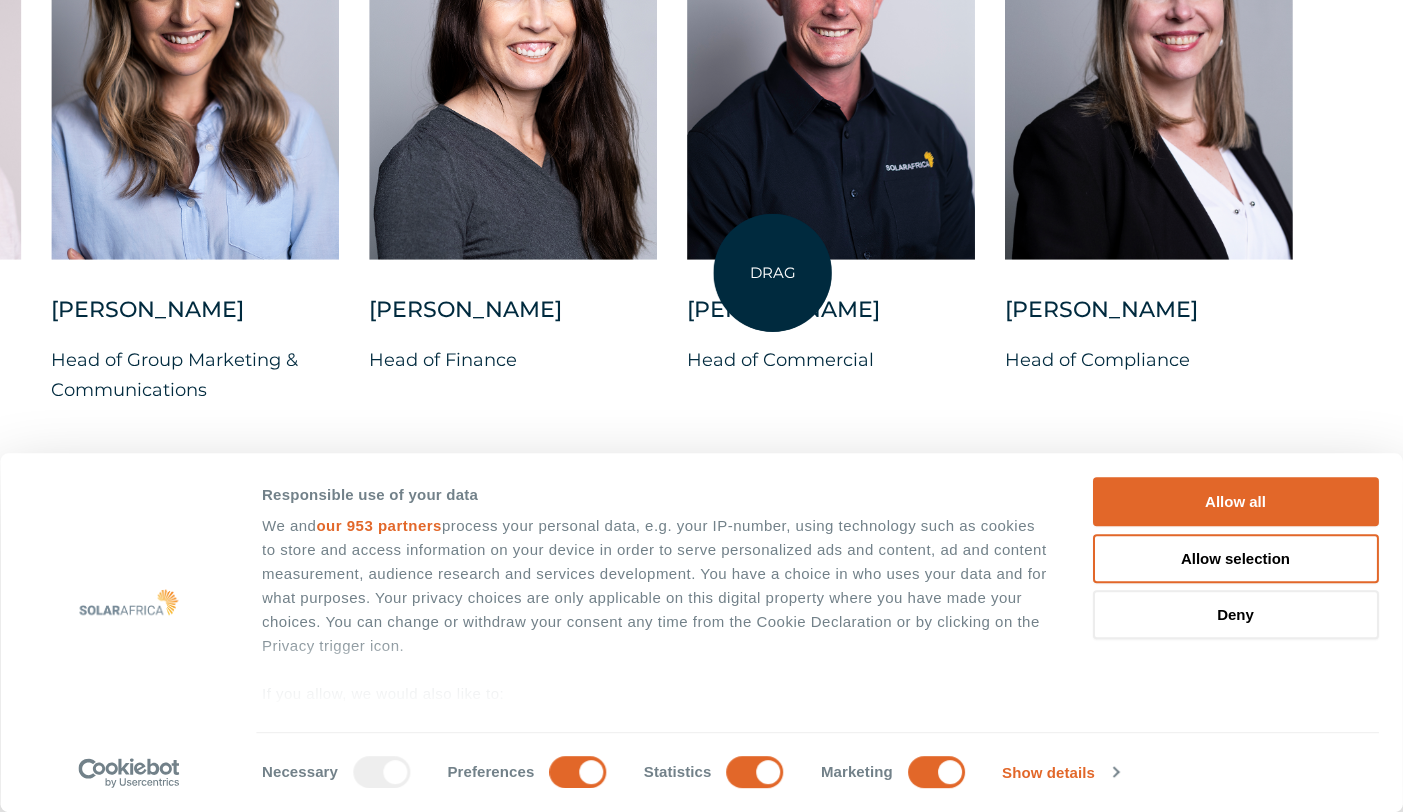 drag, startPoint x: 916, startPoint y: 259, endPoint x: 773, endPoint y: 273, distance: 143.68369 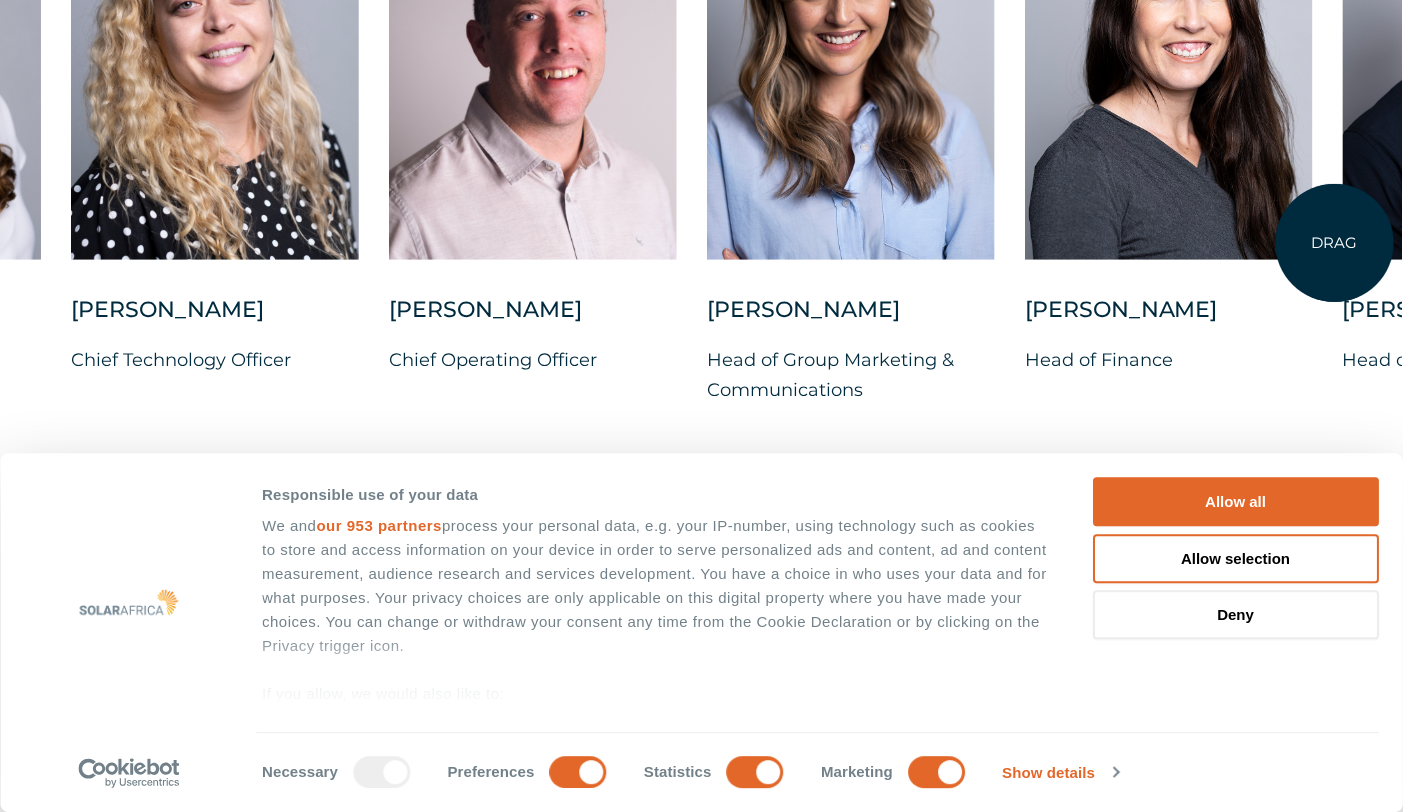 drag, startPoint x: 708, startPoint y: 262, endPoint x: 1343, endPoint y: 243, distance: 635.2842 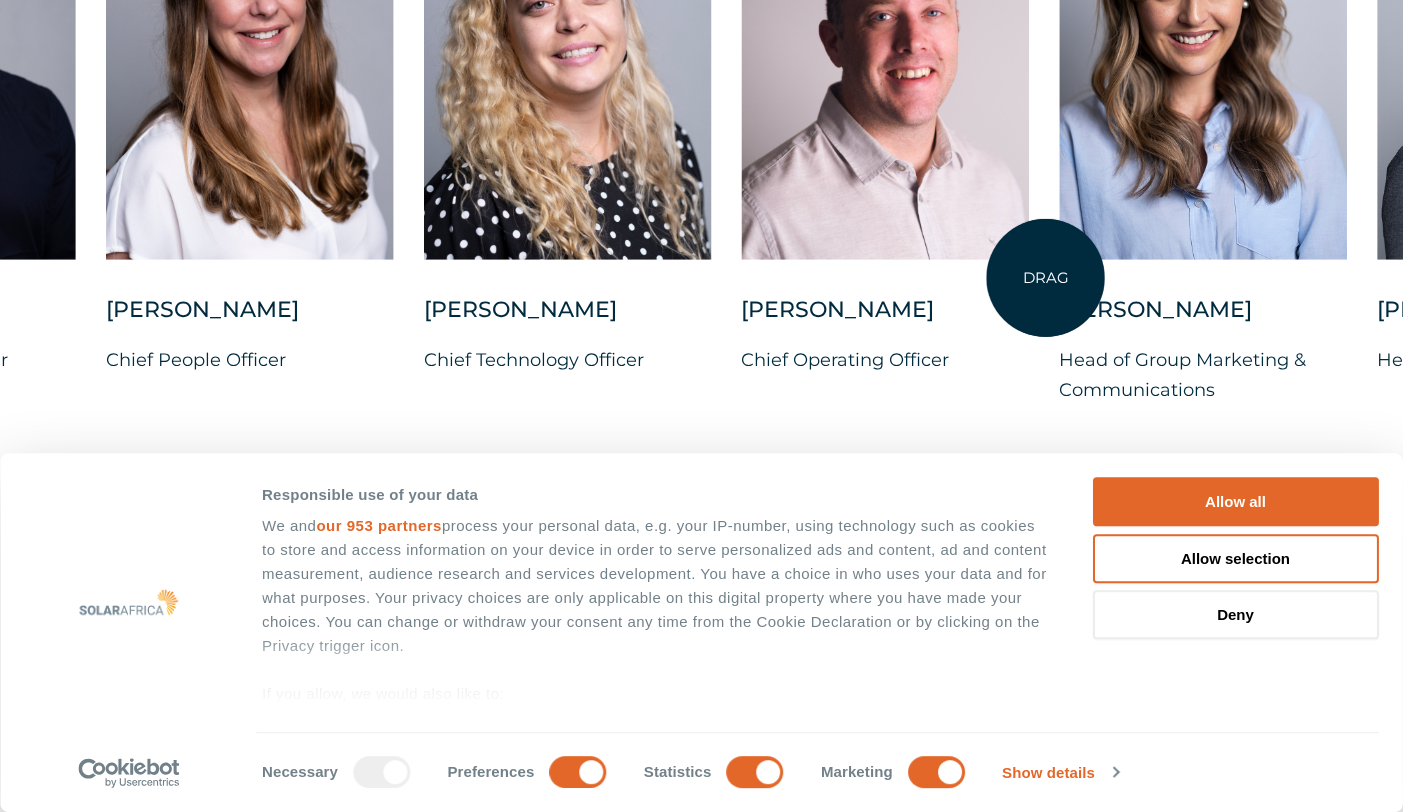 drag, startPoint x: 702, startPoint y: 277, endPoint x: 1190, endPoint y: 276, distance: 488.00104 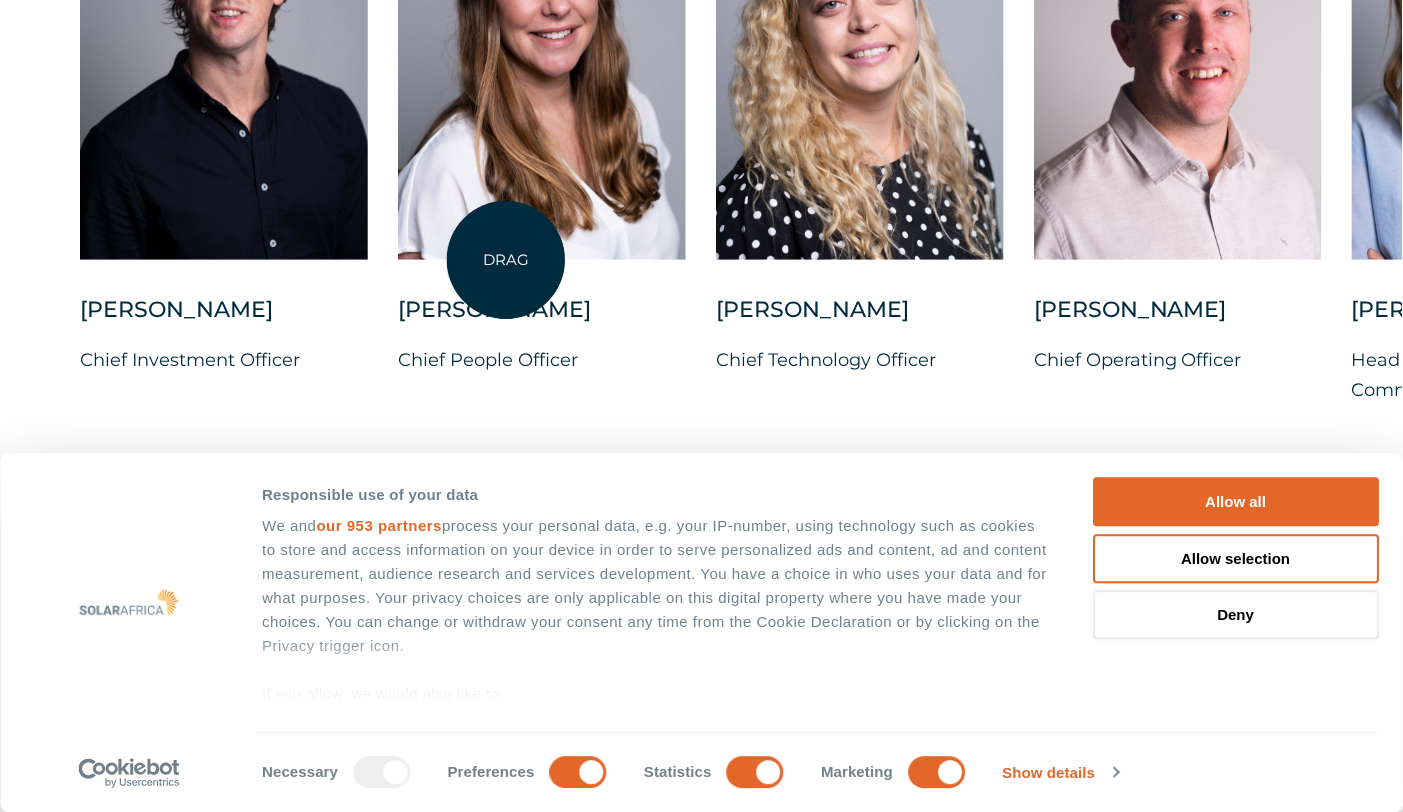 drag, startPoint x: 506, startPoint y: 260, endPoint x: 1026, endPoint y: 281, distance: 520.4239 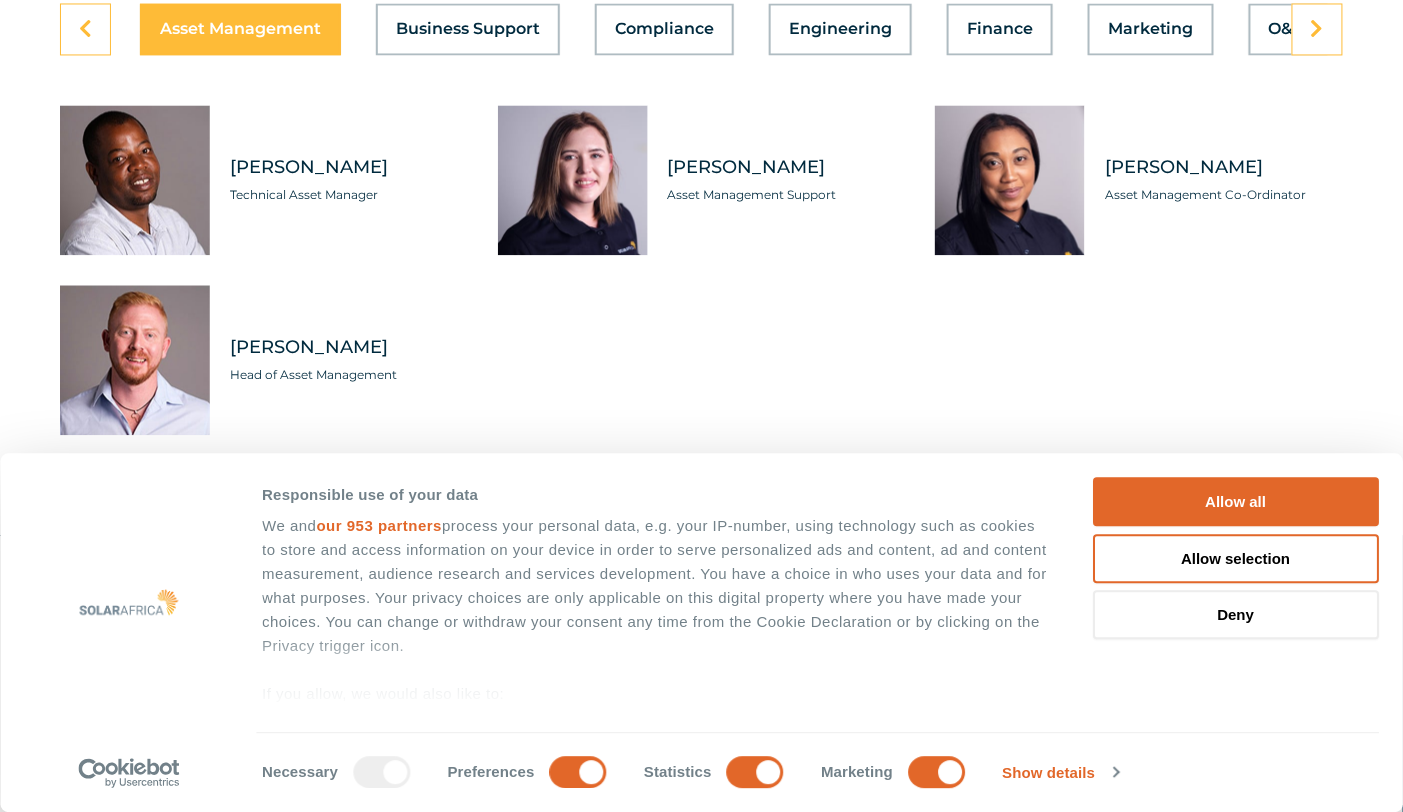 scroll, scrollTop: 5900, scrollLeft: 0, axis: vertical 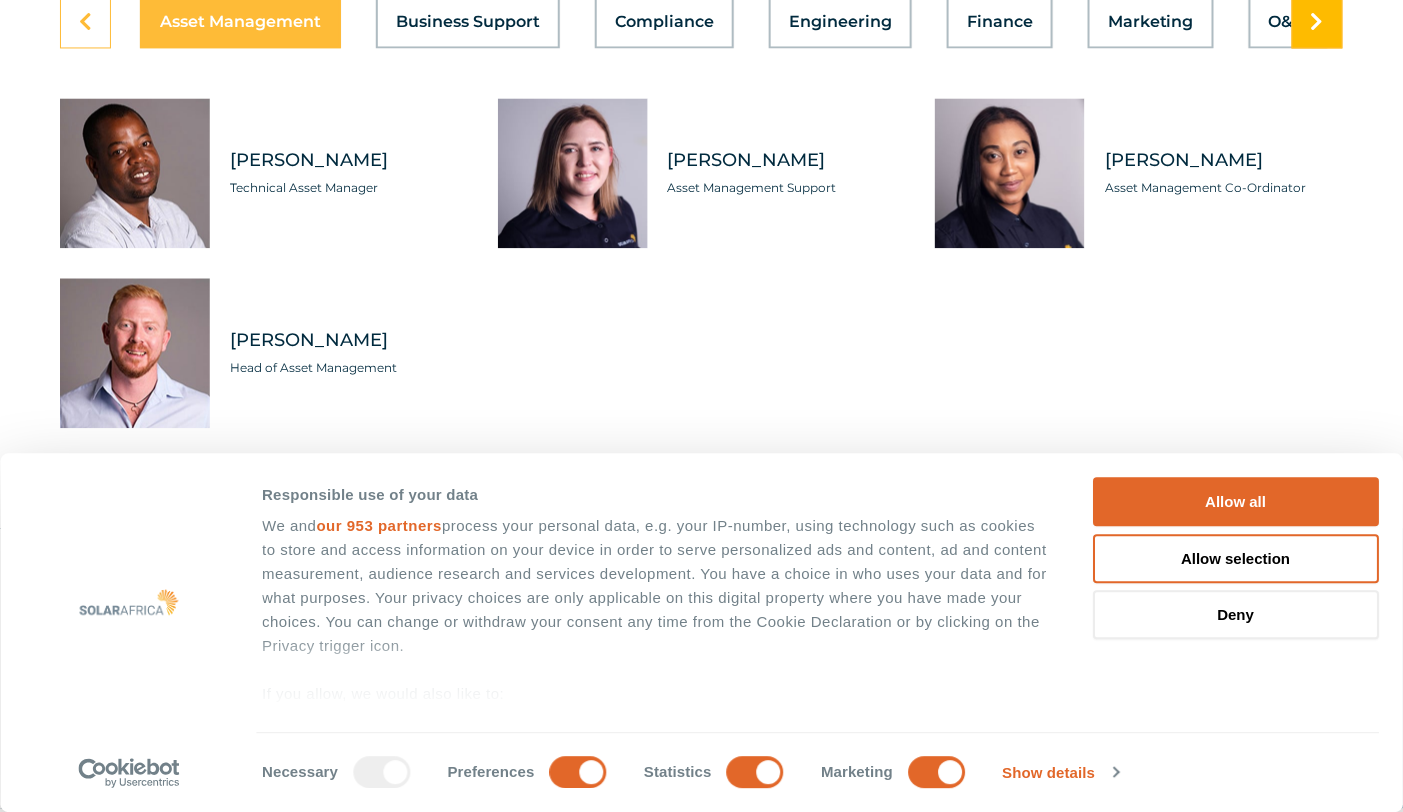 click at bounding box center (1317, 22) 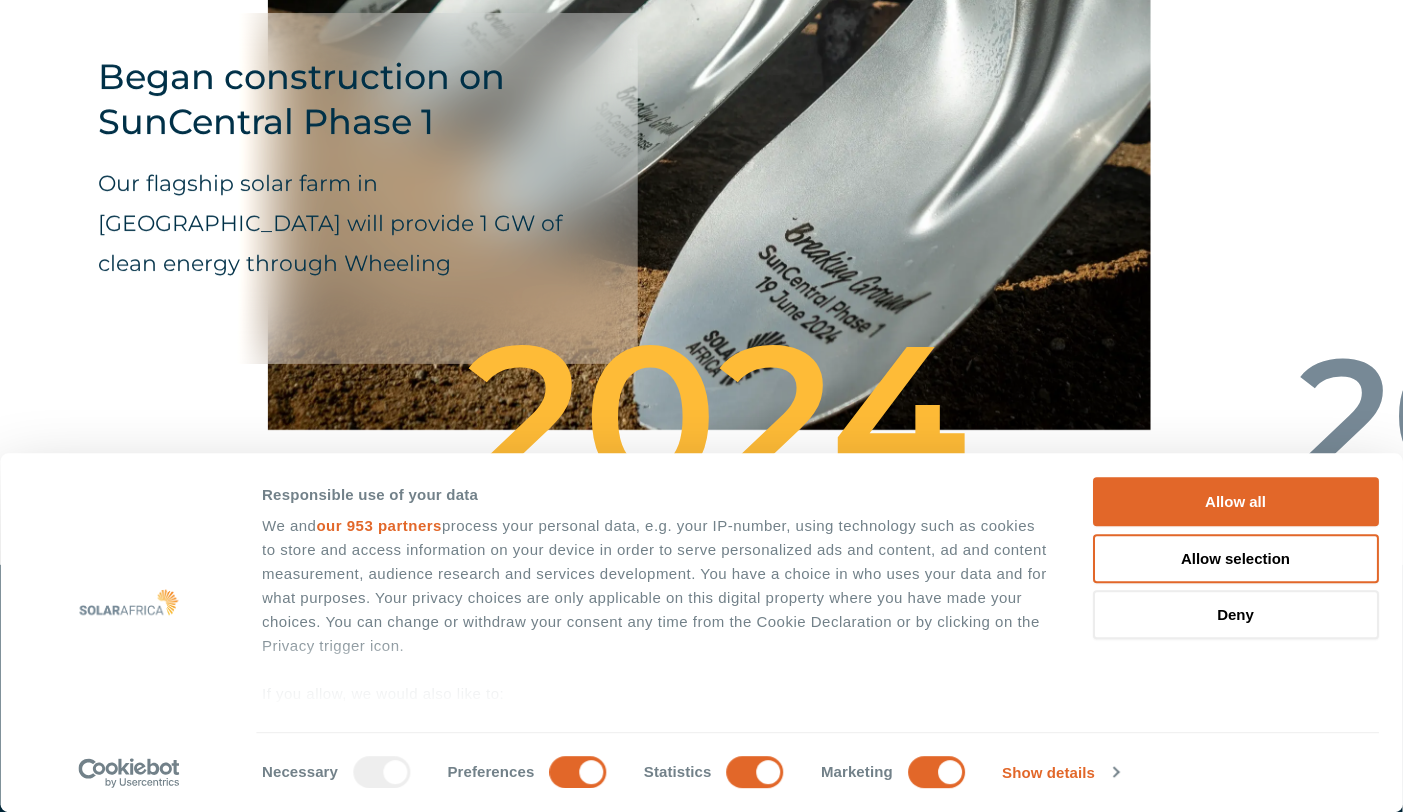 scroll, scrollTop: 7256, scrollLeft: 0, axis: vertical 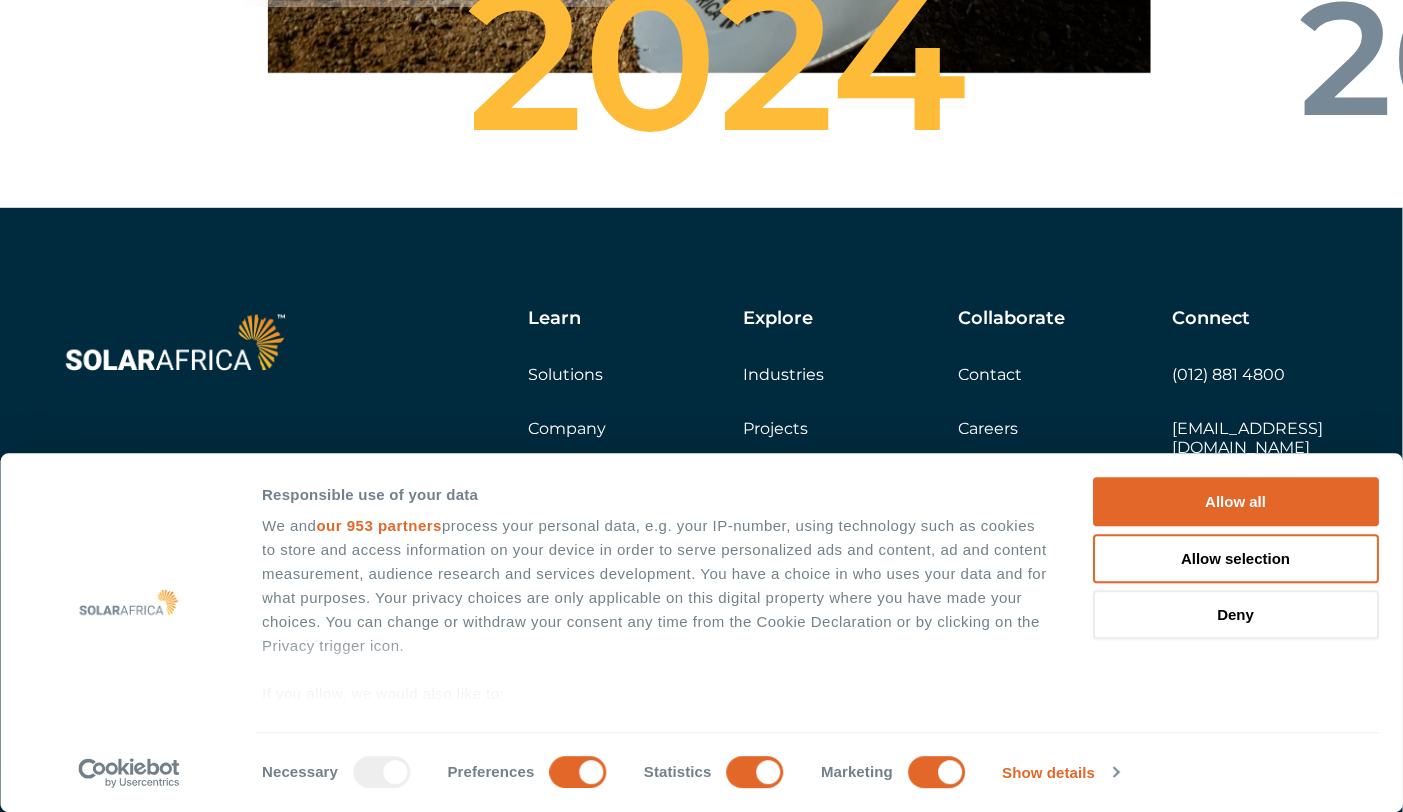 click on "Company" at bounding box center (567, 428) 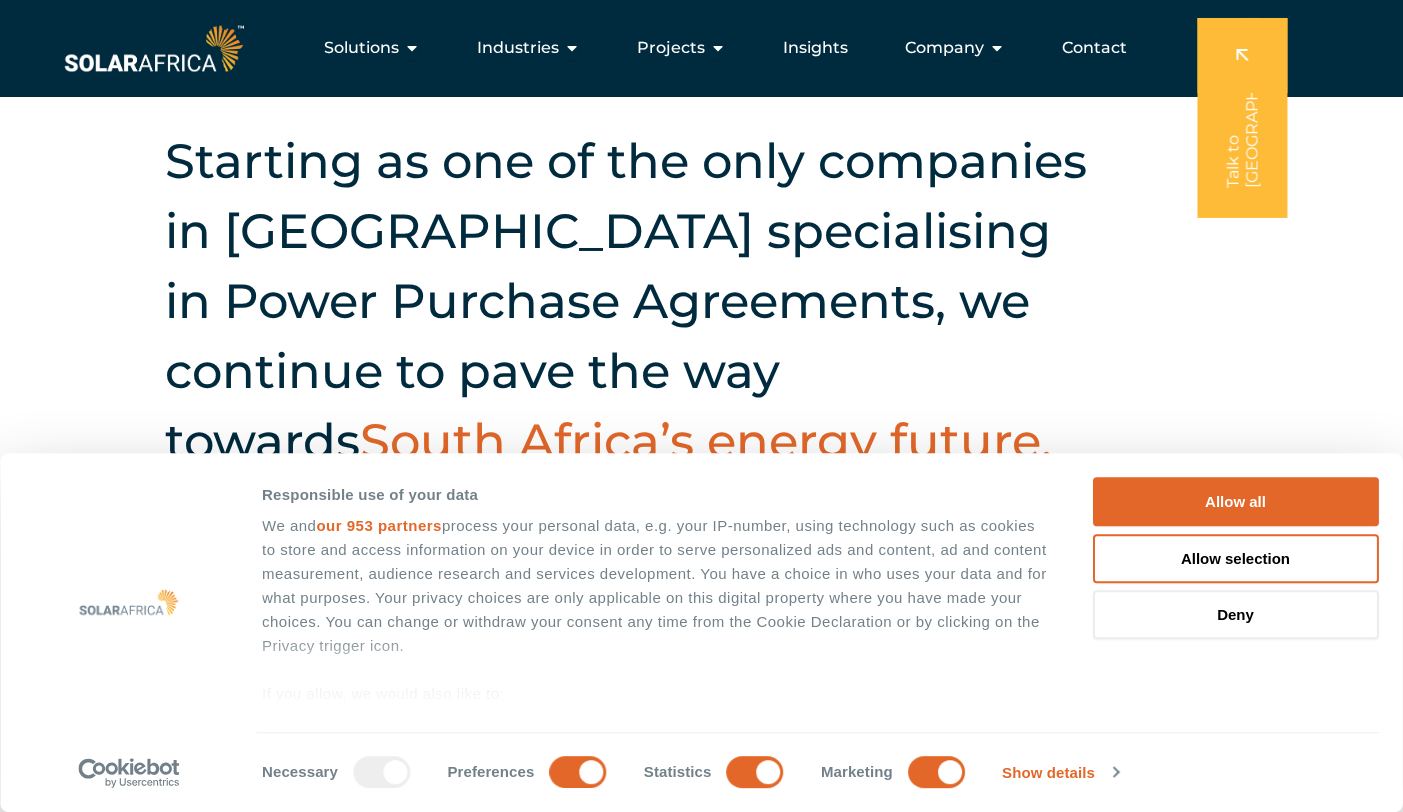 scroll, scrollTop: 599, scrollLeft: 0, axis: vertical 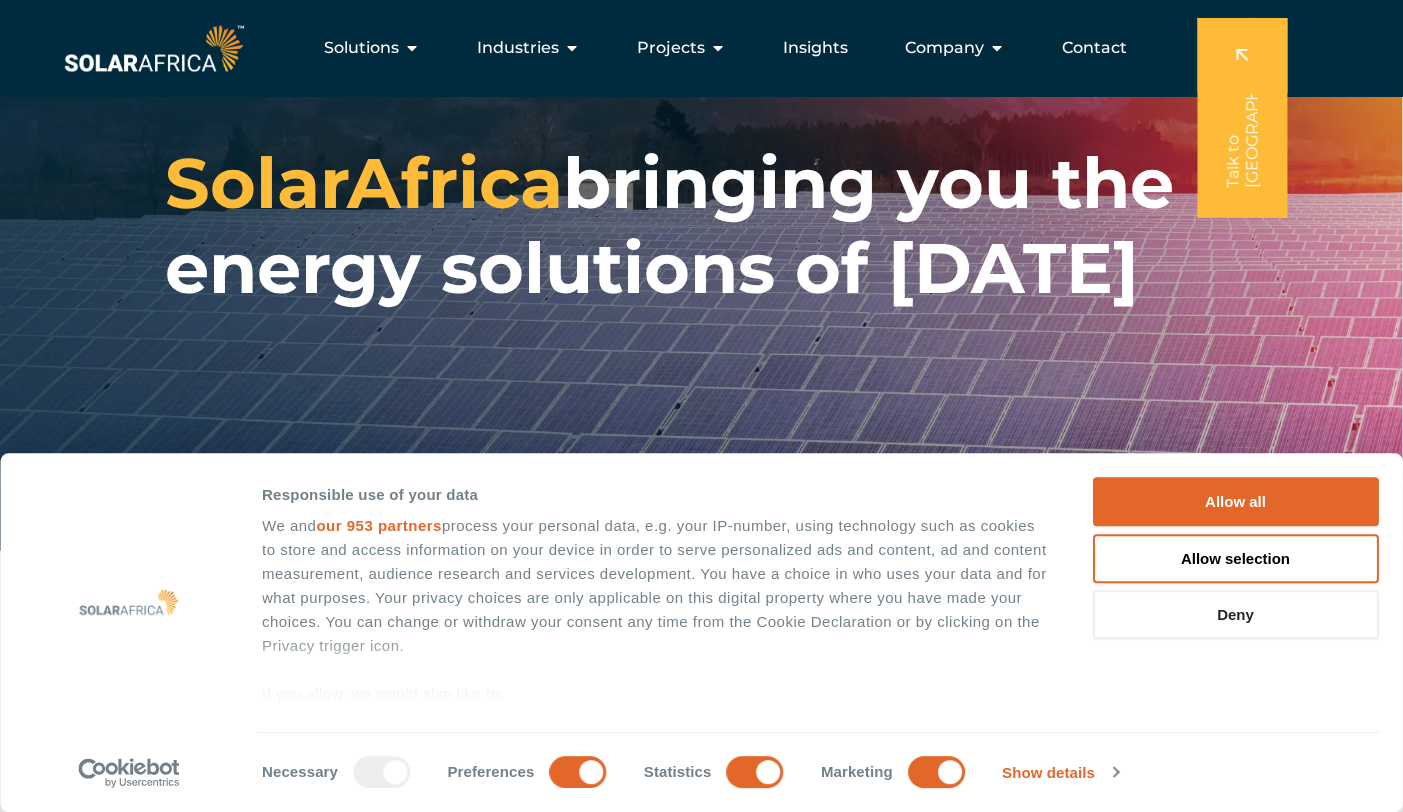 click on "Deny" at bounding box center (1236, 615) 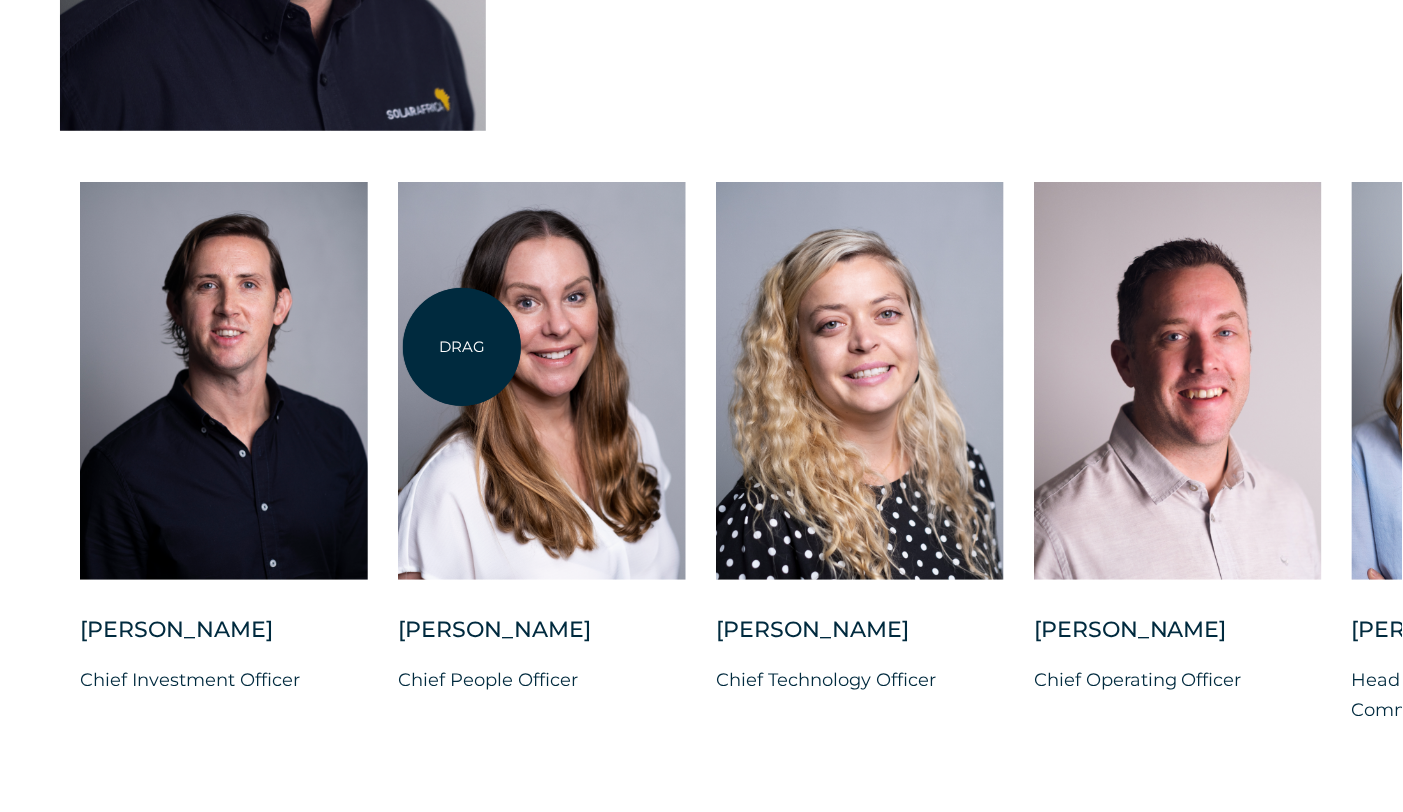 scroll, scrollTop: 5099, scrollLeft: 0, axis: vertical 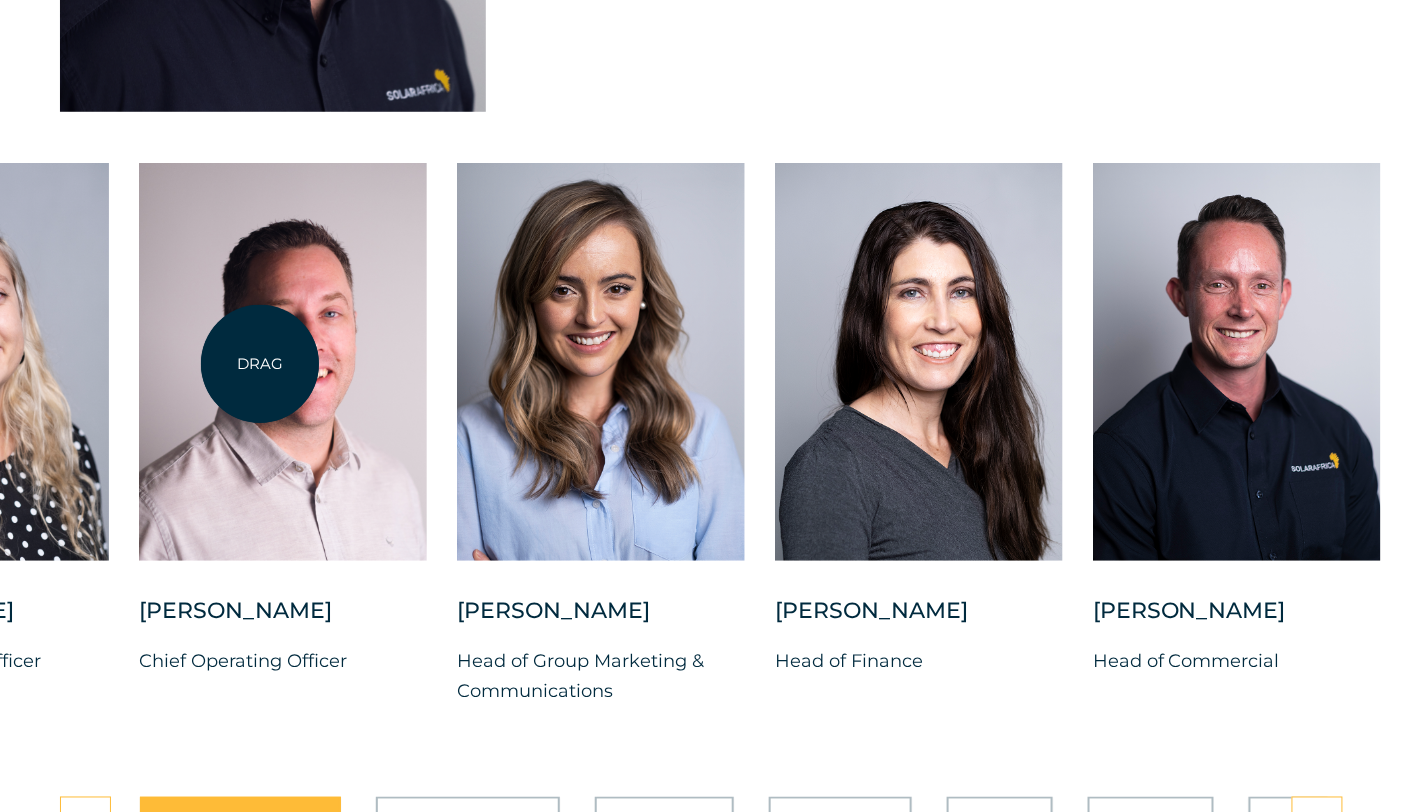 drag, startPoint x: 1155, startPoint y: 390, endPoint x: 260, endPoint y: 364, distance: 895.37756 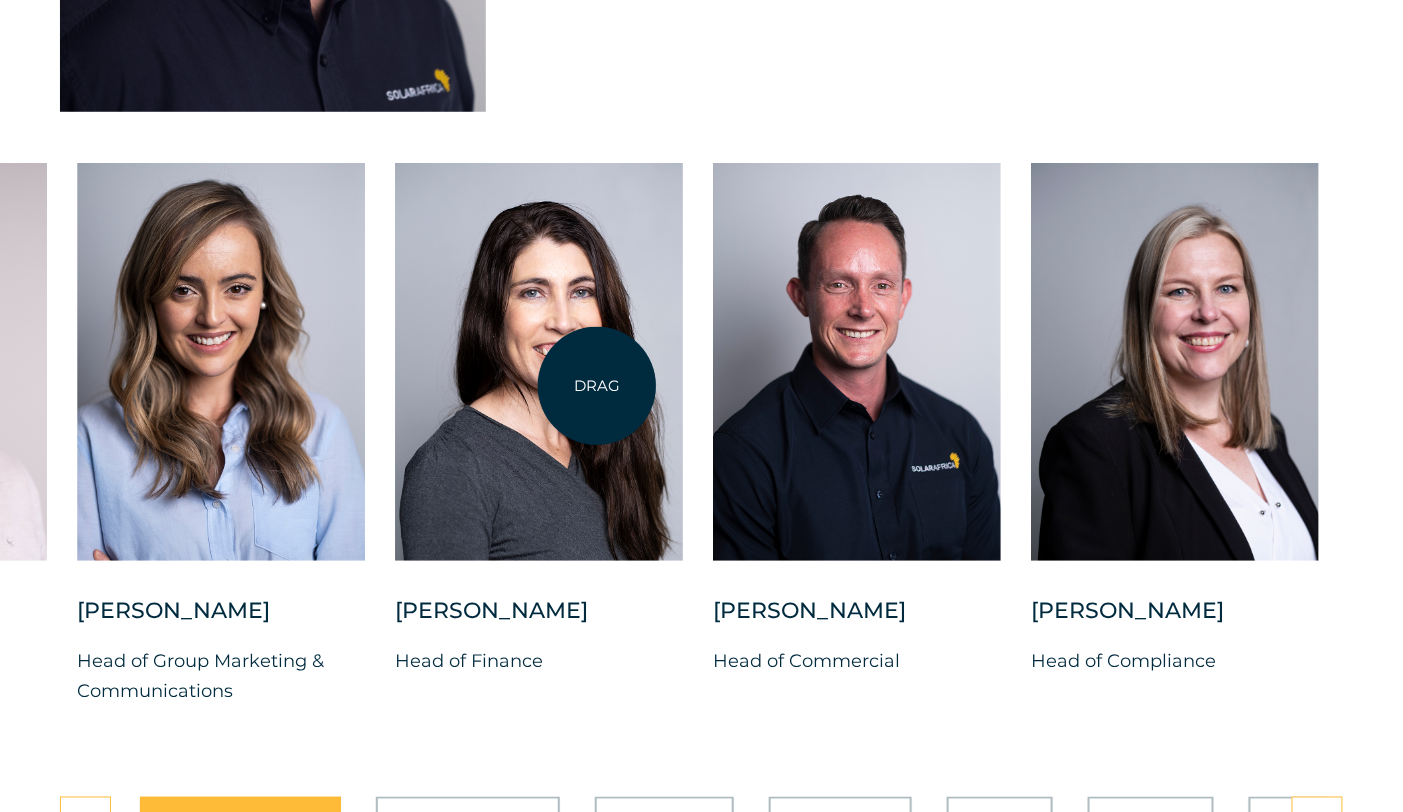 drag, startPoint x: 919, startPoint y: 388, endPoint x: 597, endPoint y: 386, distance: 322.00623 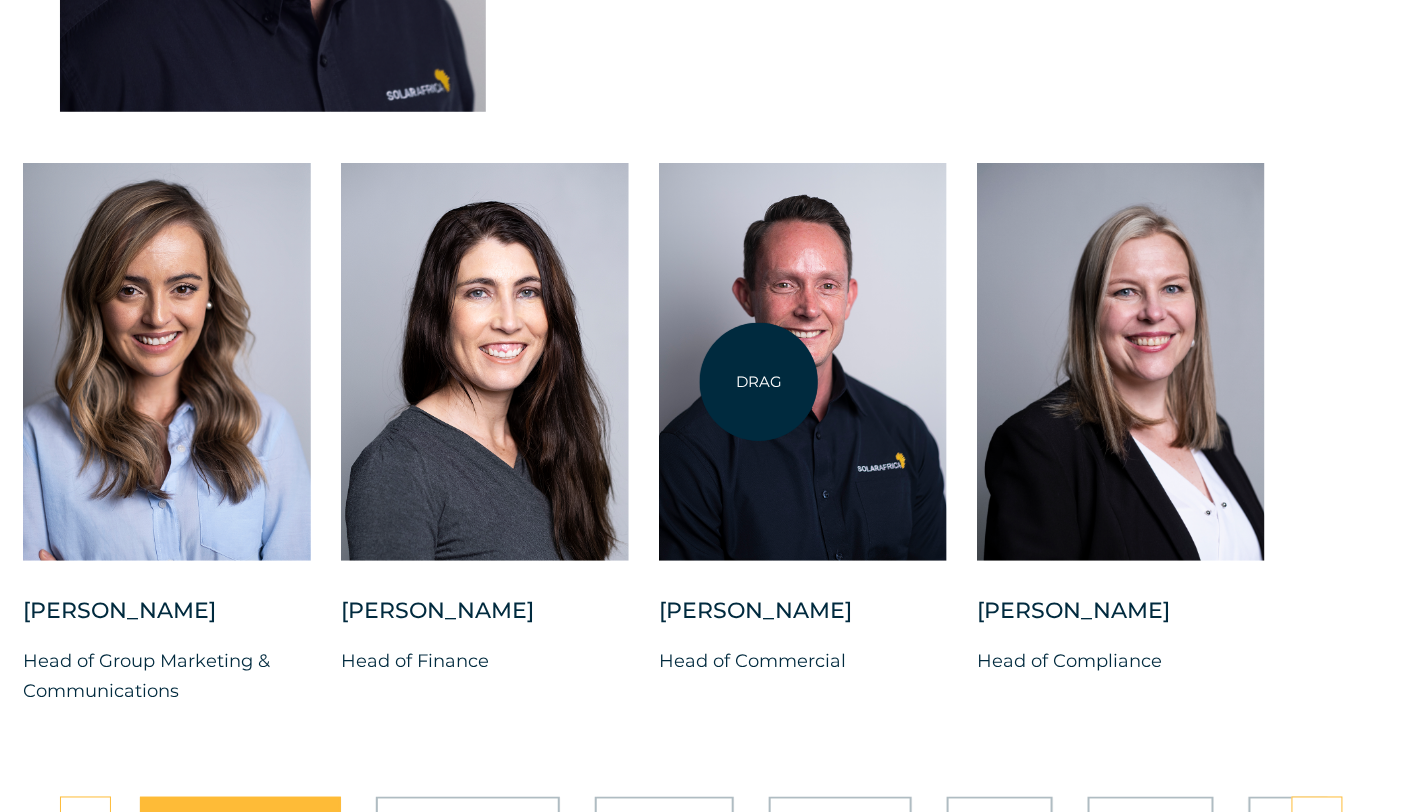 drag, startPoint x: 1044, startPoint y: 377, endPoint x: 759, endPoint y: 382, distance: 285.04385 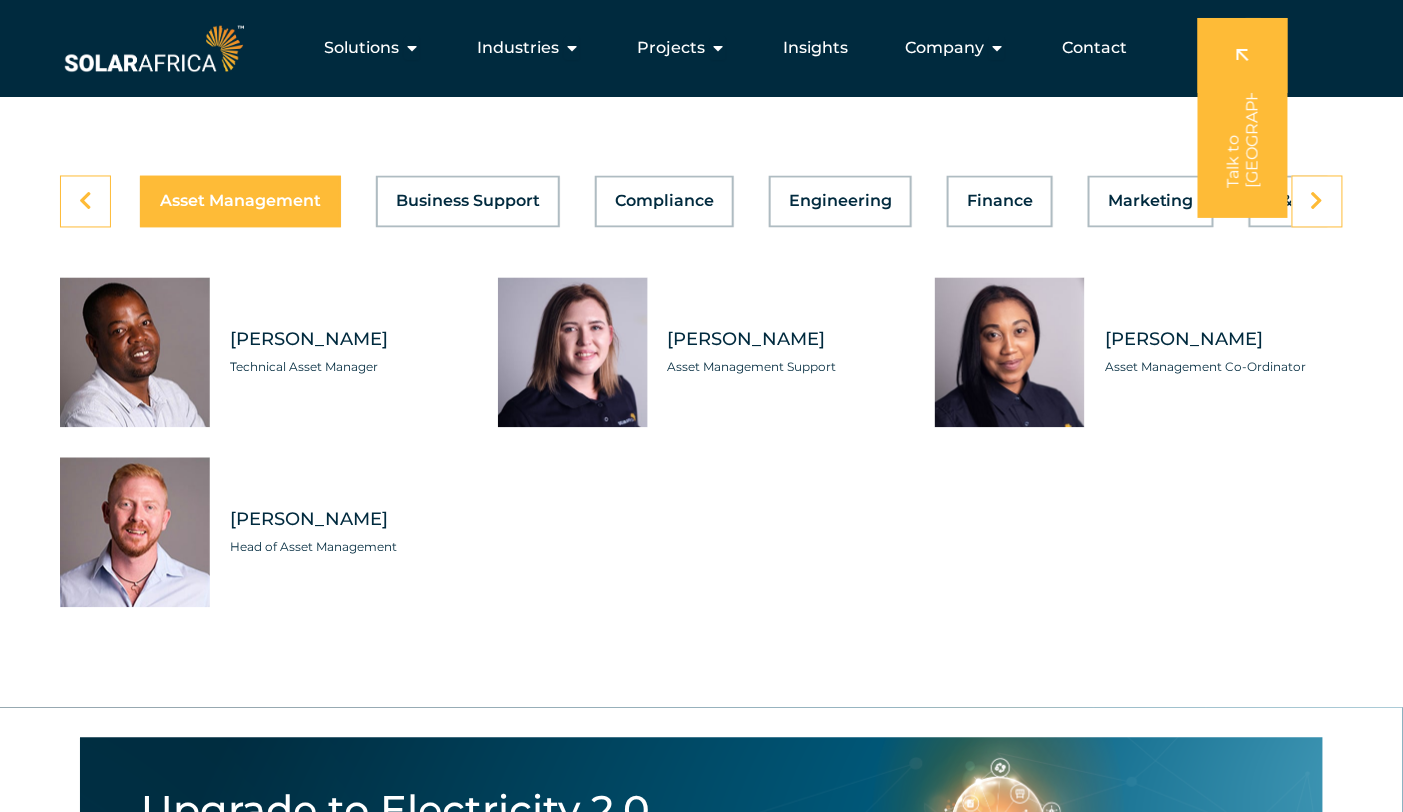 scroll, scrollTop: 5699, scrollLeft: 0, axis: vertical 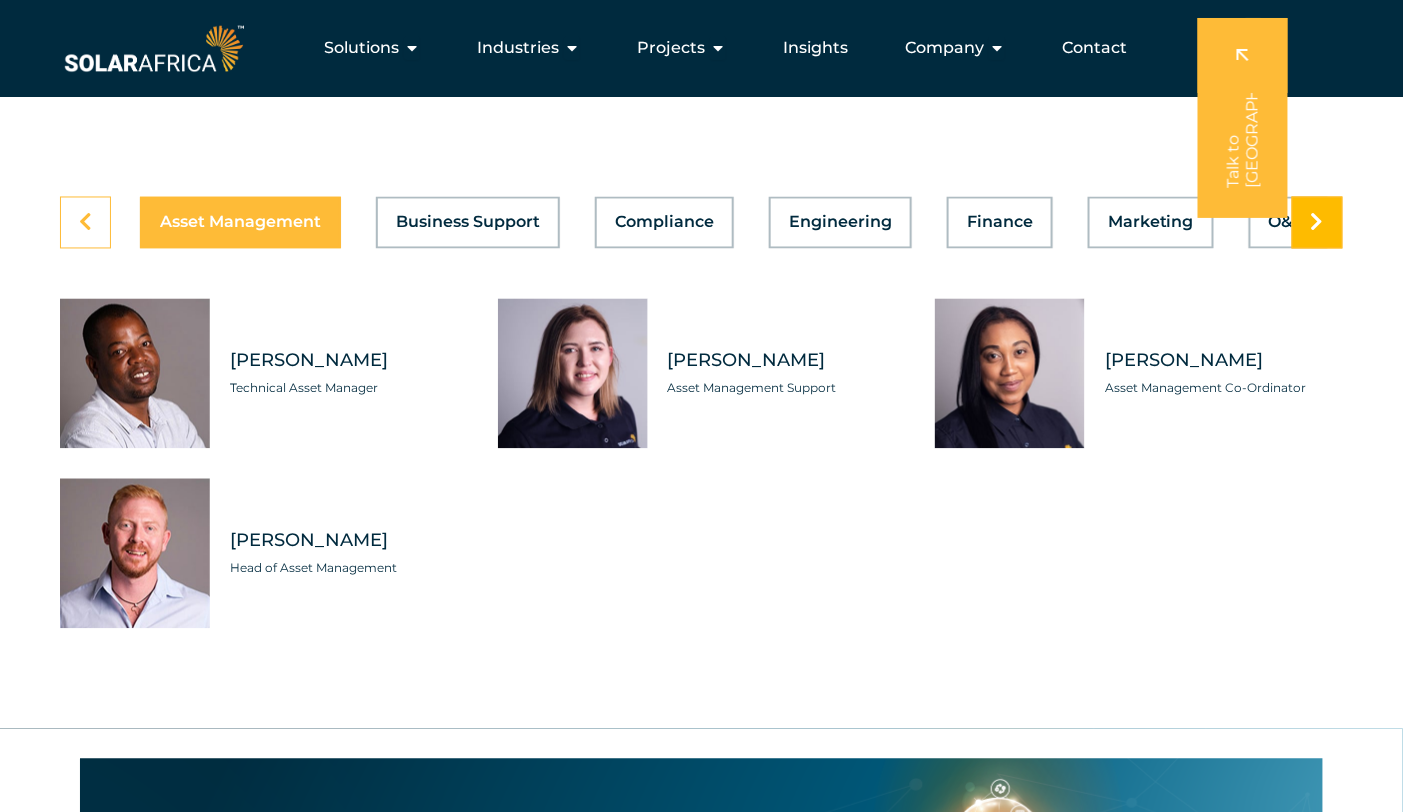 click at bounding box center (1317, 223) 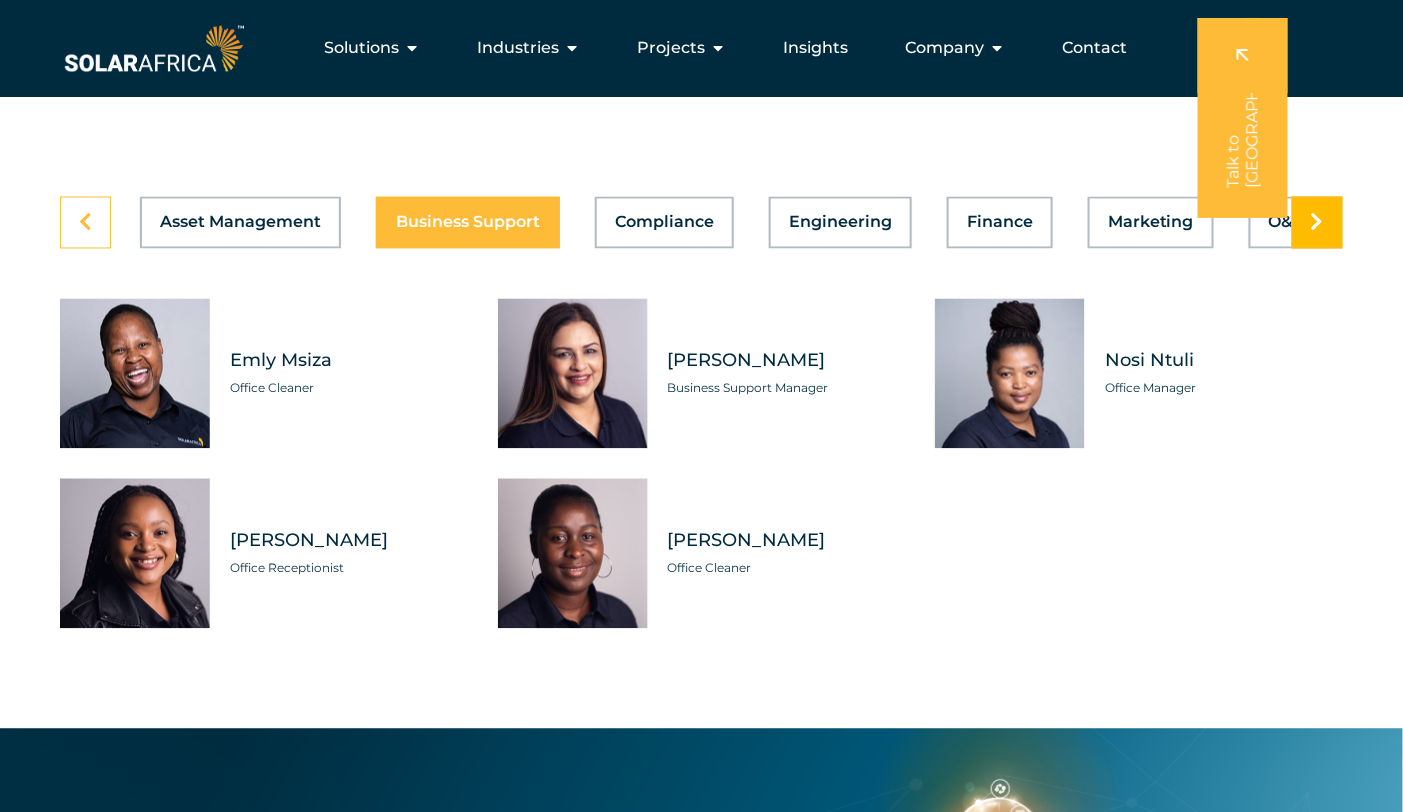 click at bounding box center (1317, 223) 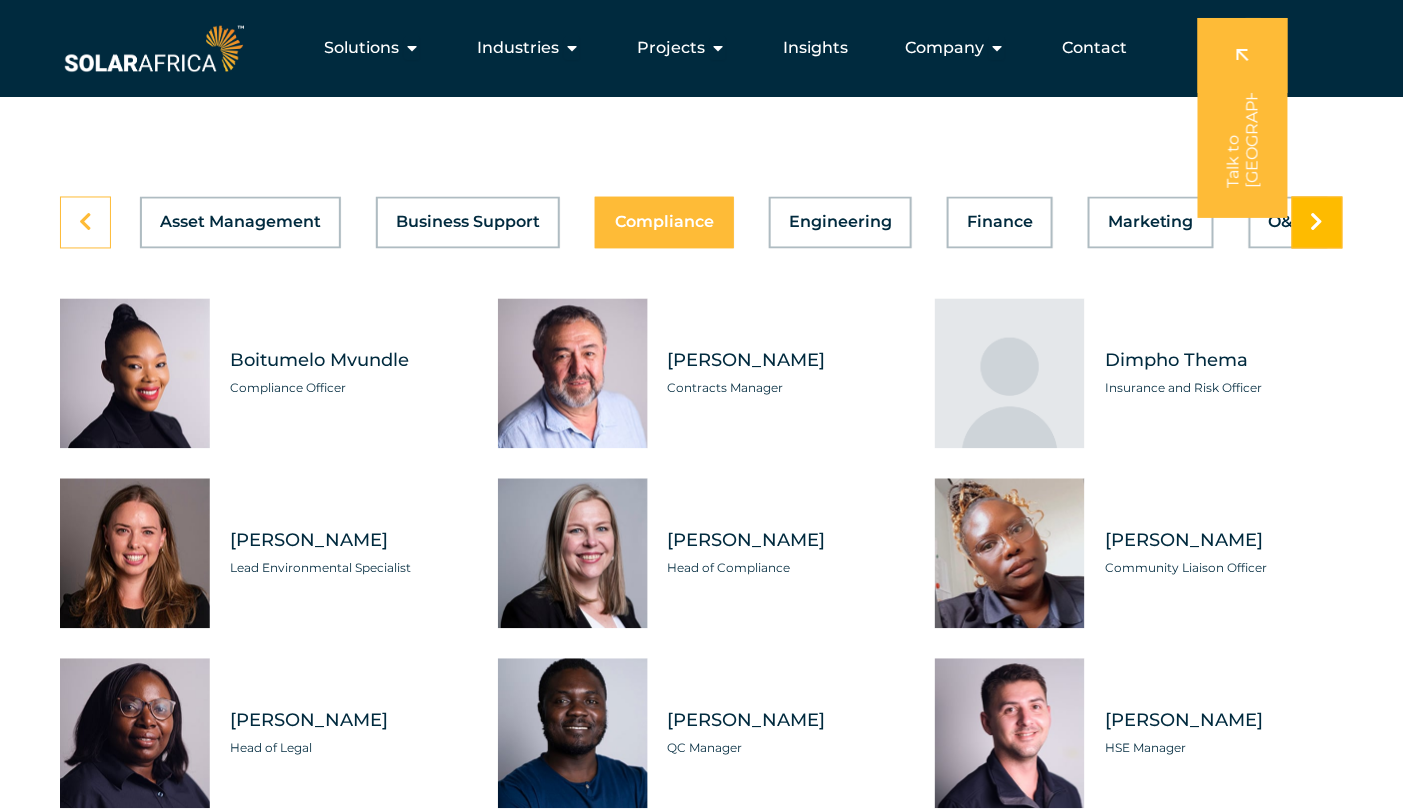 click at bounding box center (1317, 223) 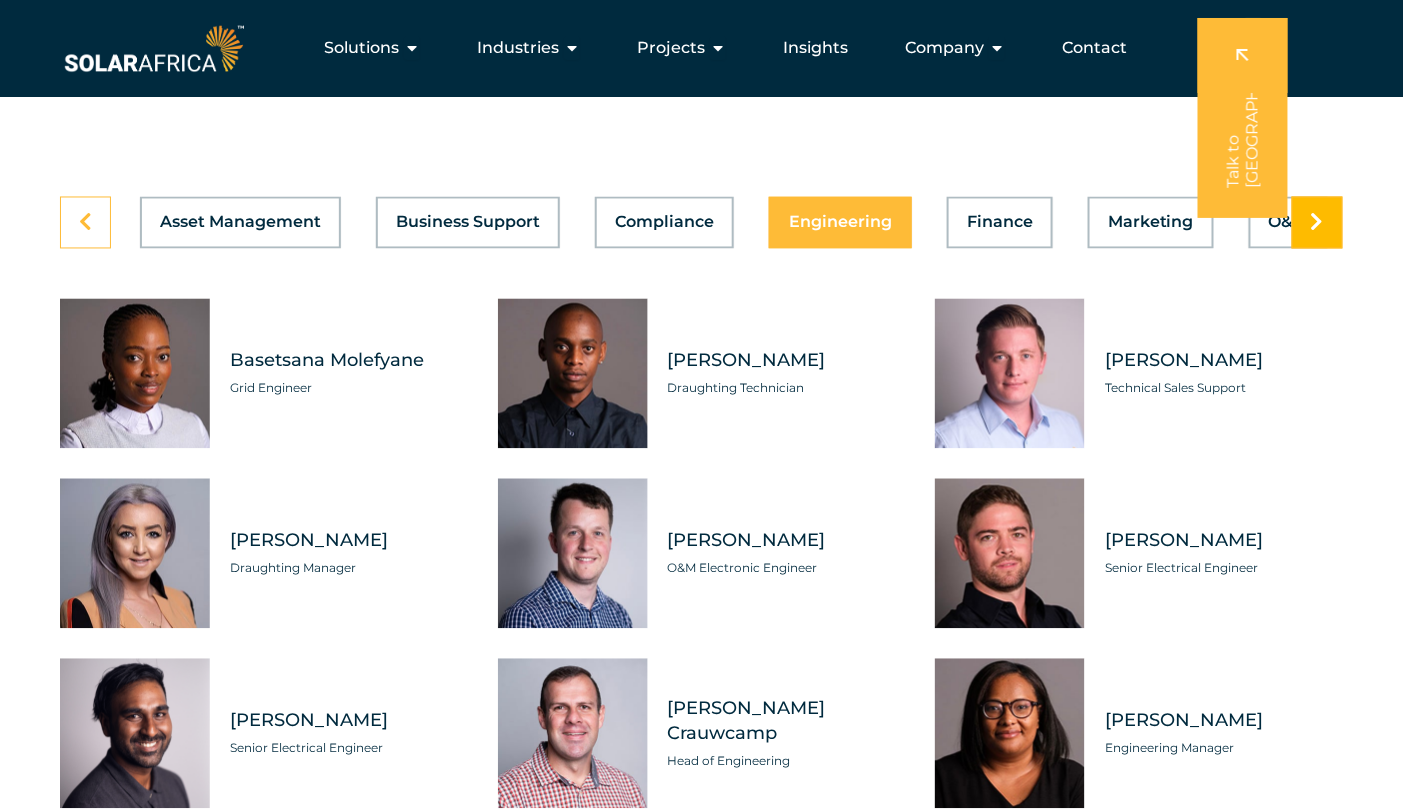 click at bounding box center (1317, 223) 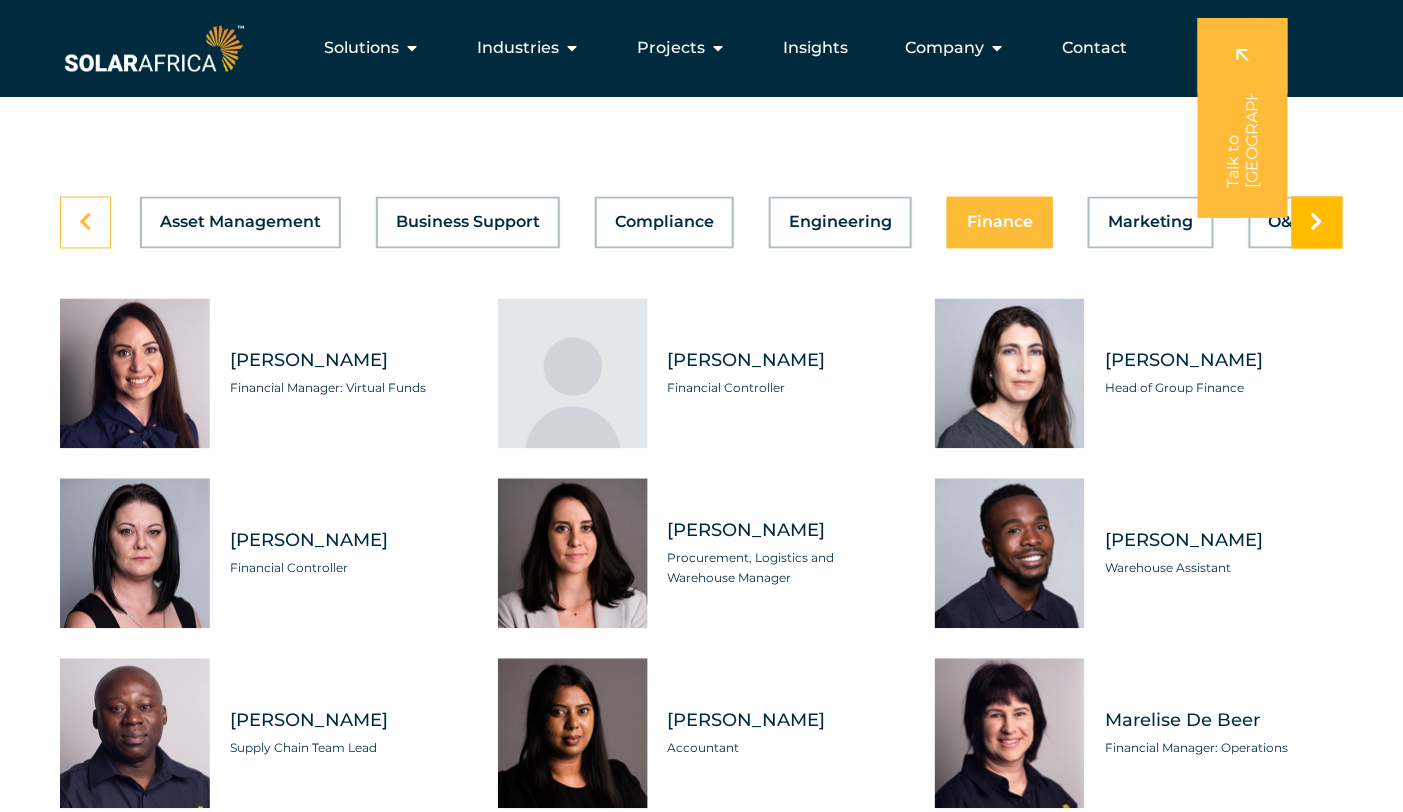 click at bounding box center (1317, 223) 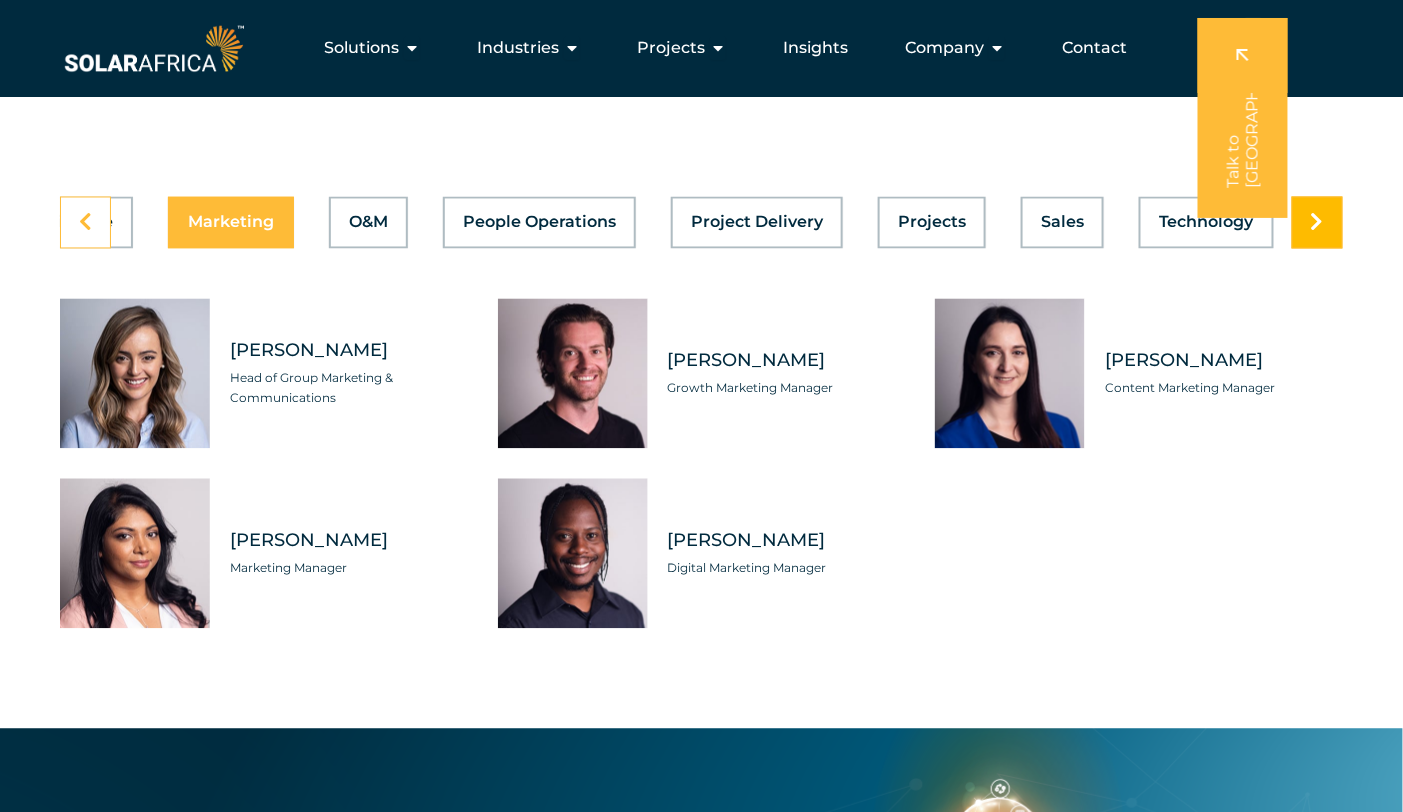 click at bounding box center [1317, 223] 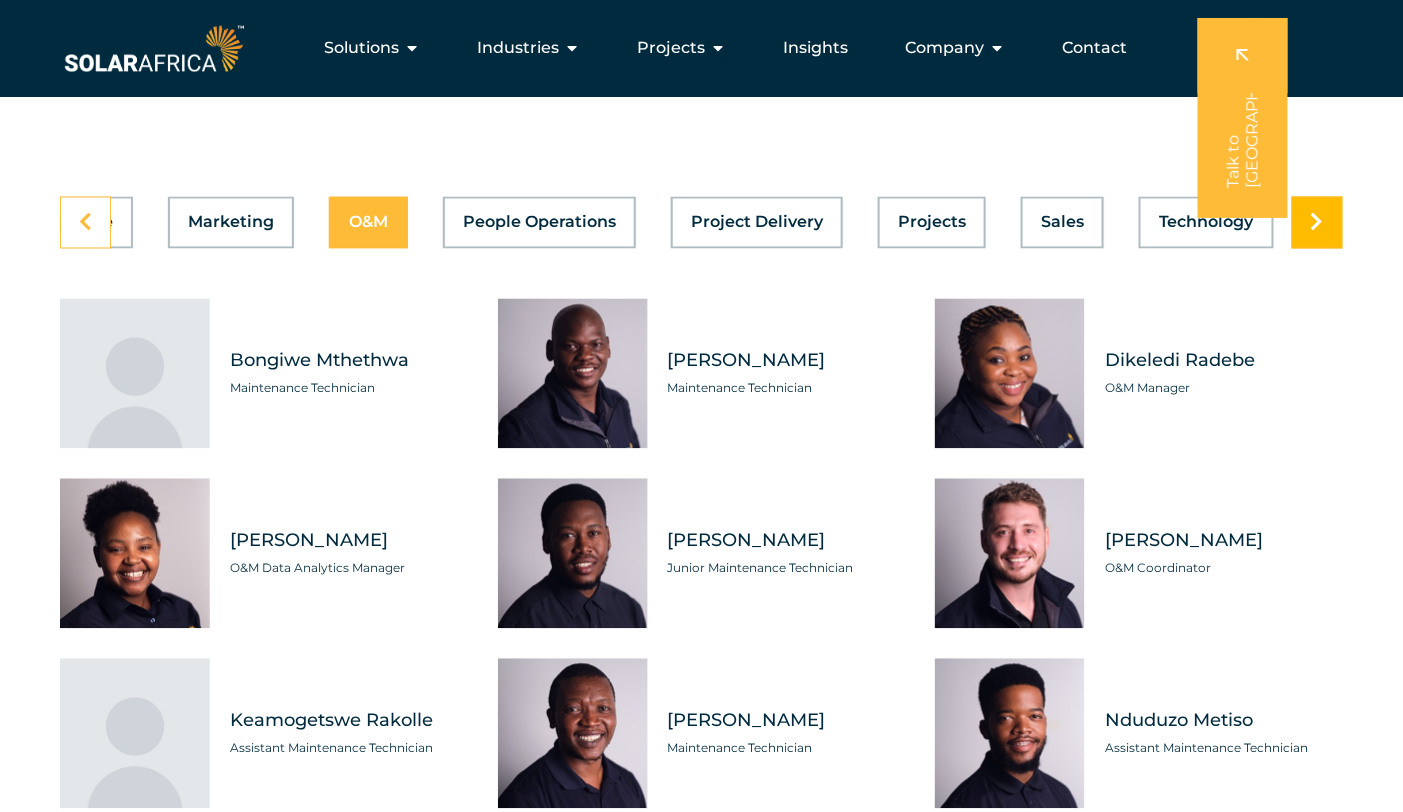 click at bounding box center [1317, 223] 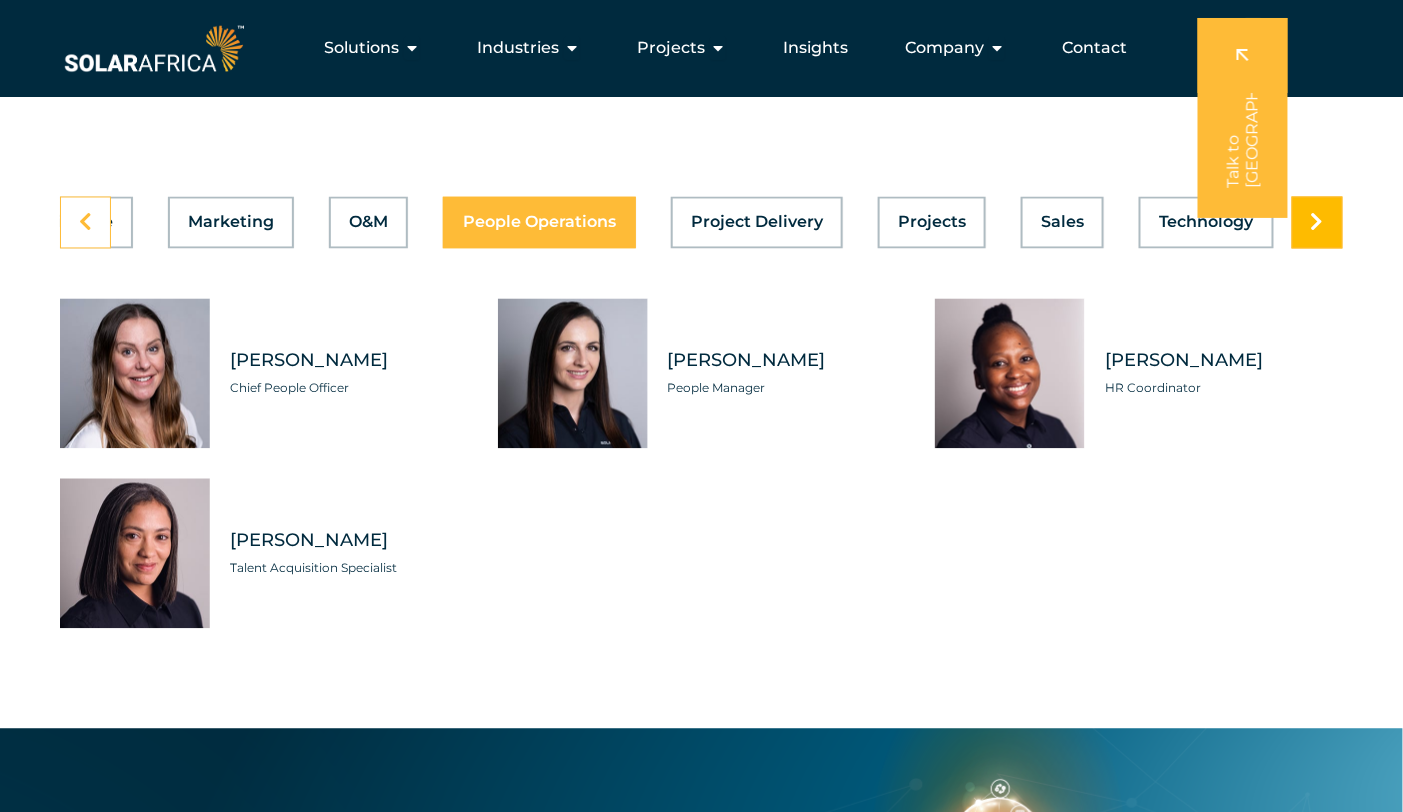 click at bounding box center [1317, 223] 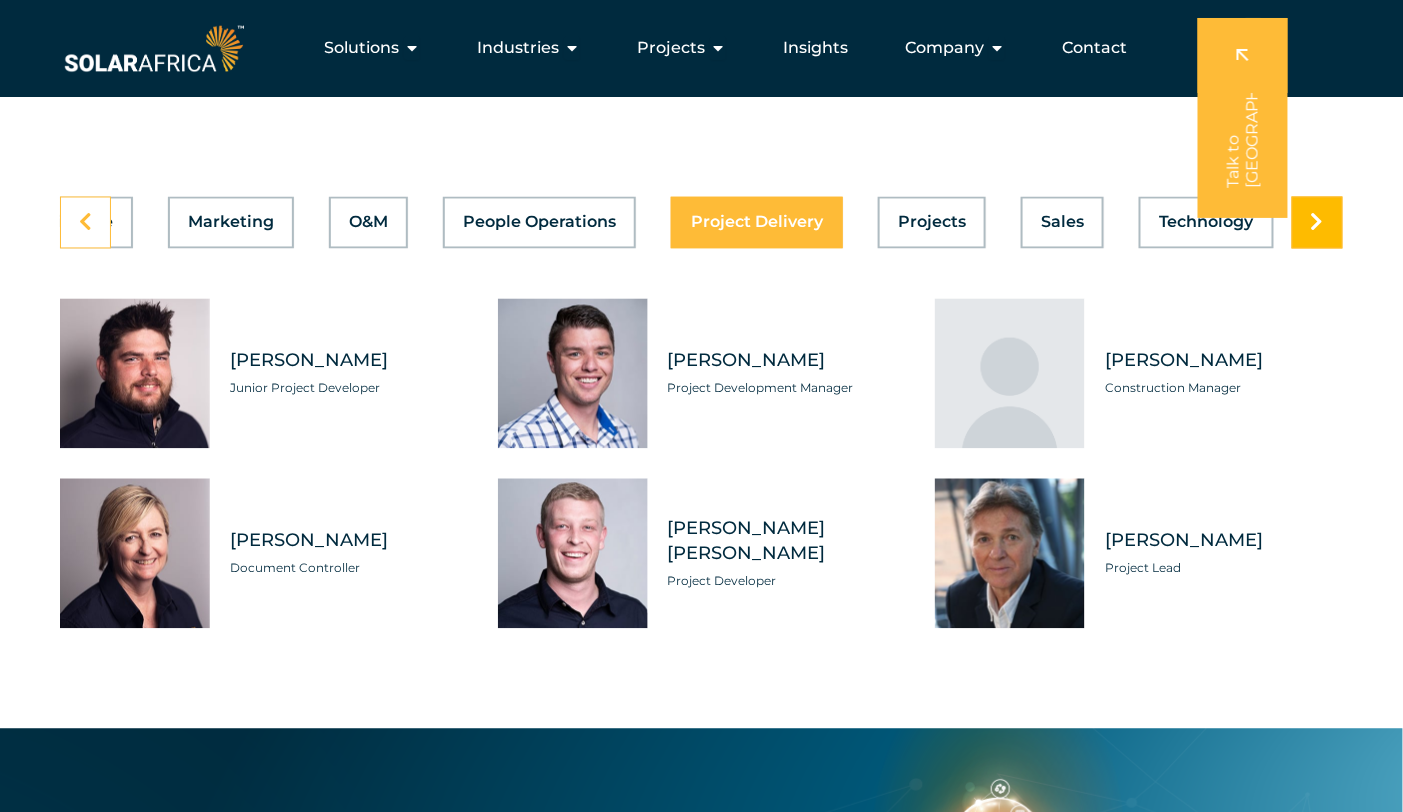 click at bounding box center [1317, 223] 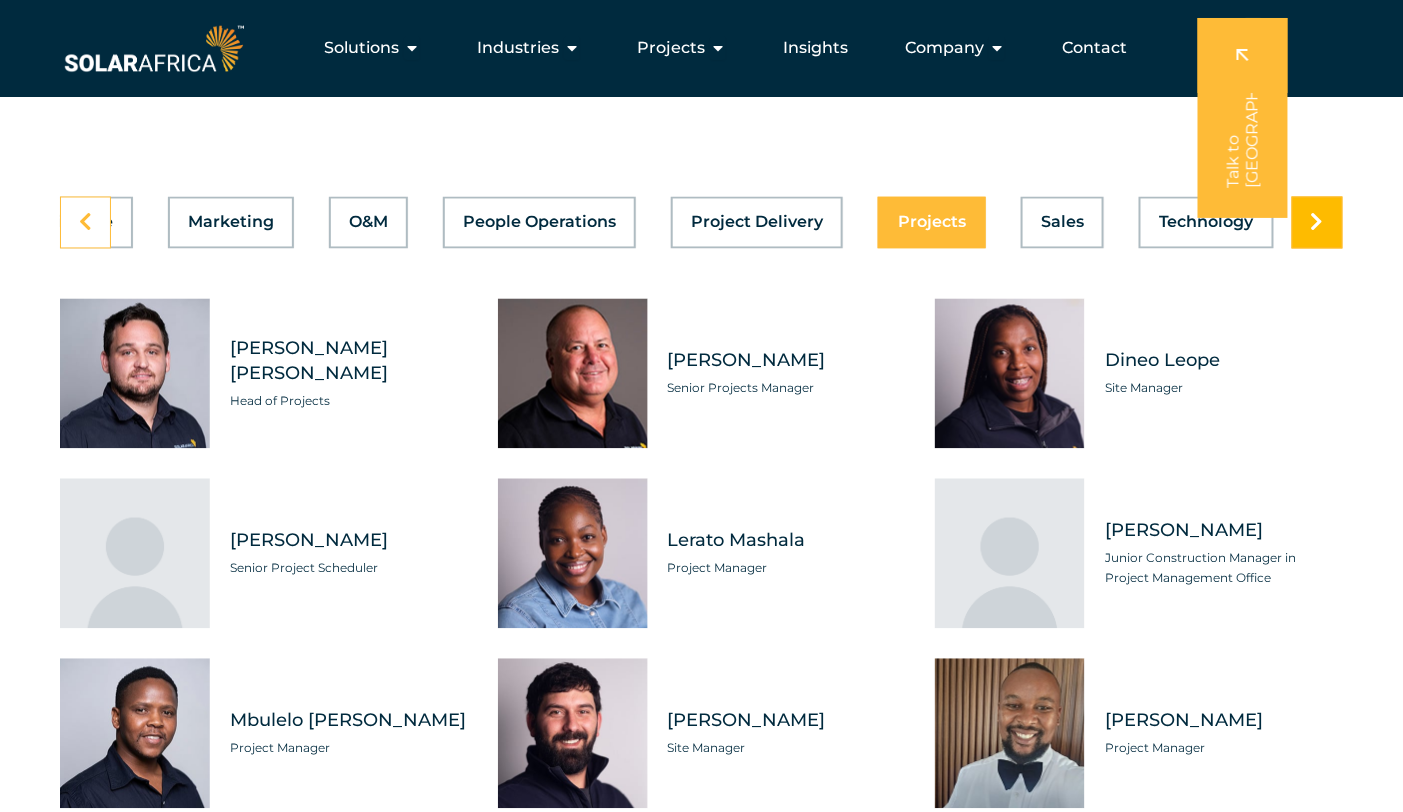 click at bounding box center [1317, 223] 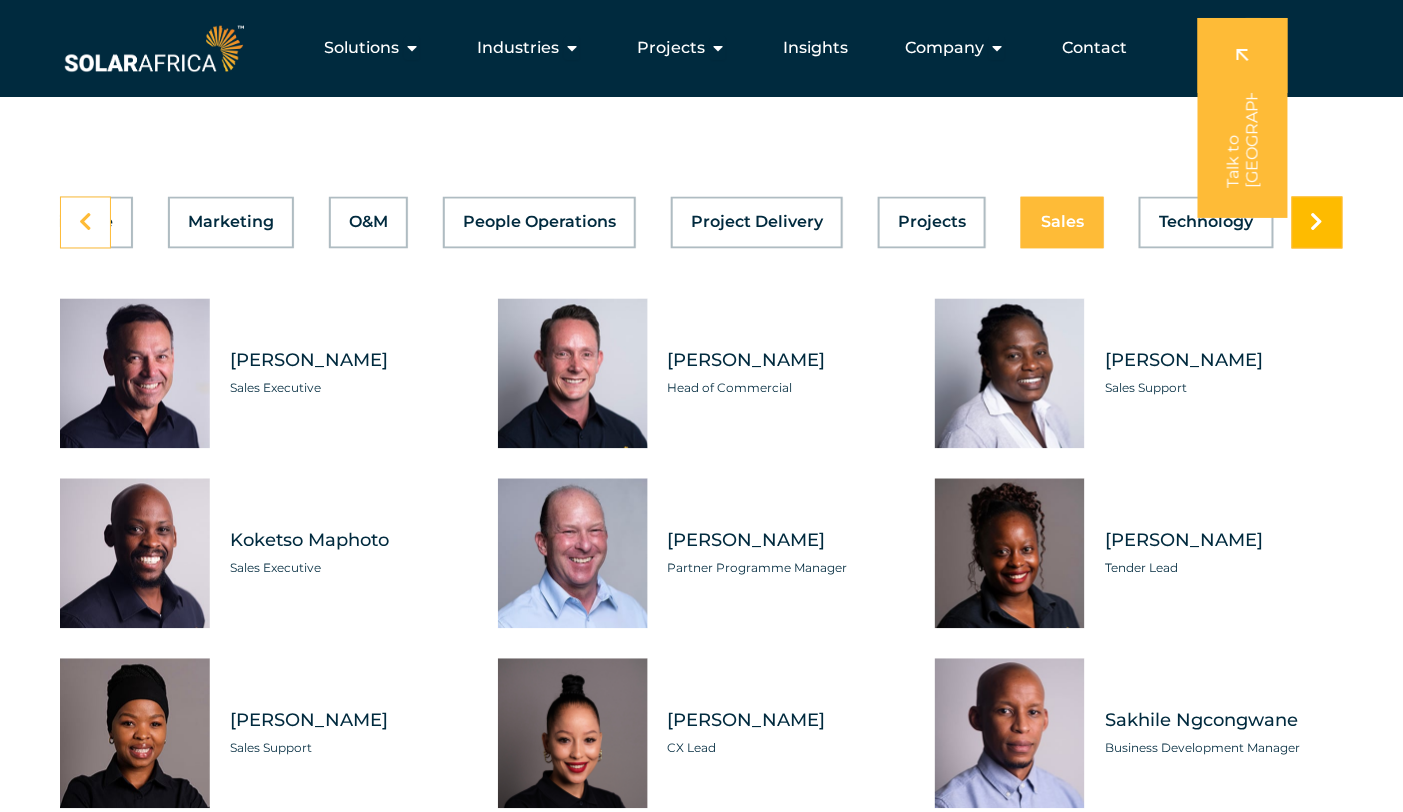 click at bounding box center [1317, 223] 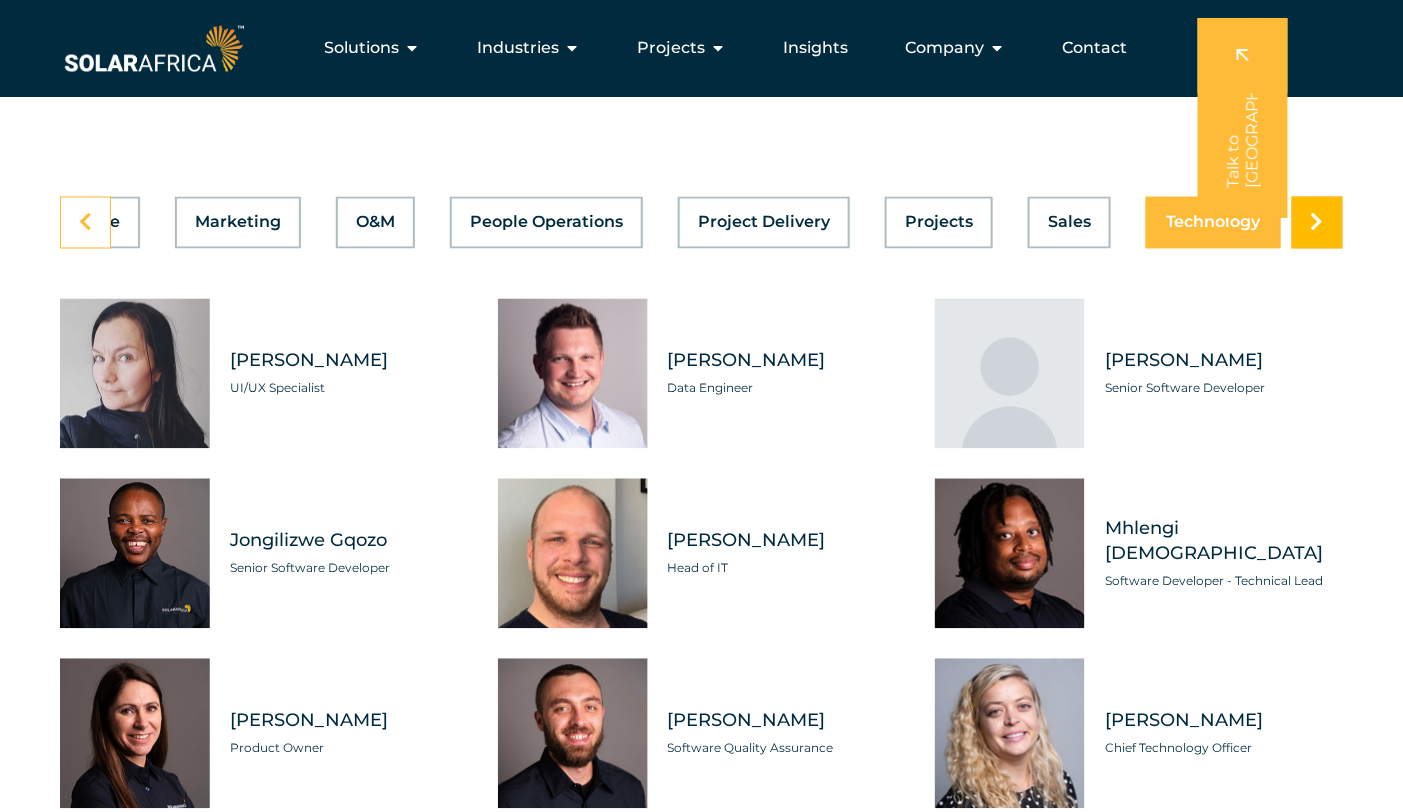 scroll, scrollTop: 0, scrollLeft: 920, axis: horizontal 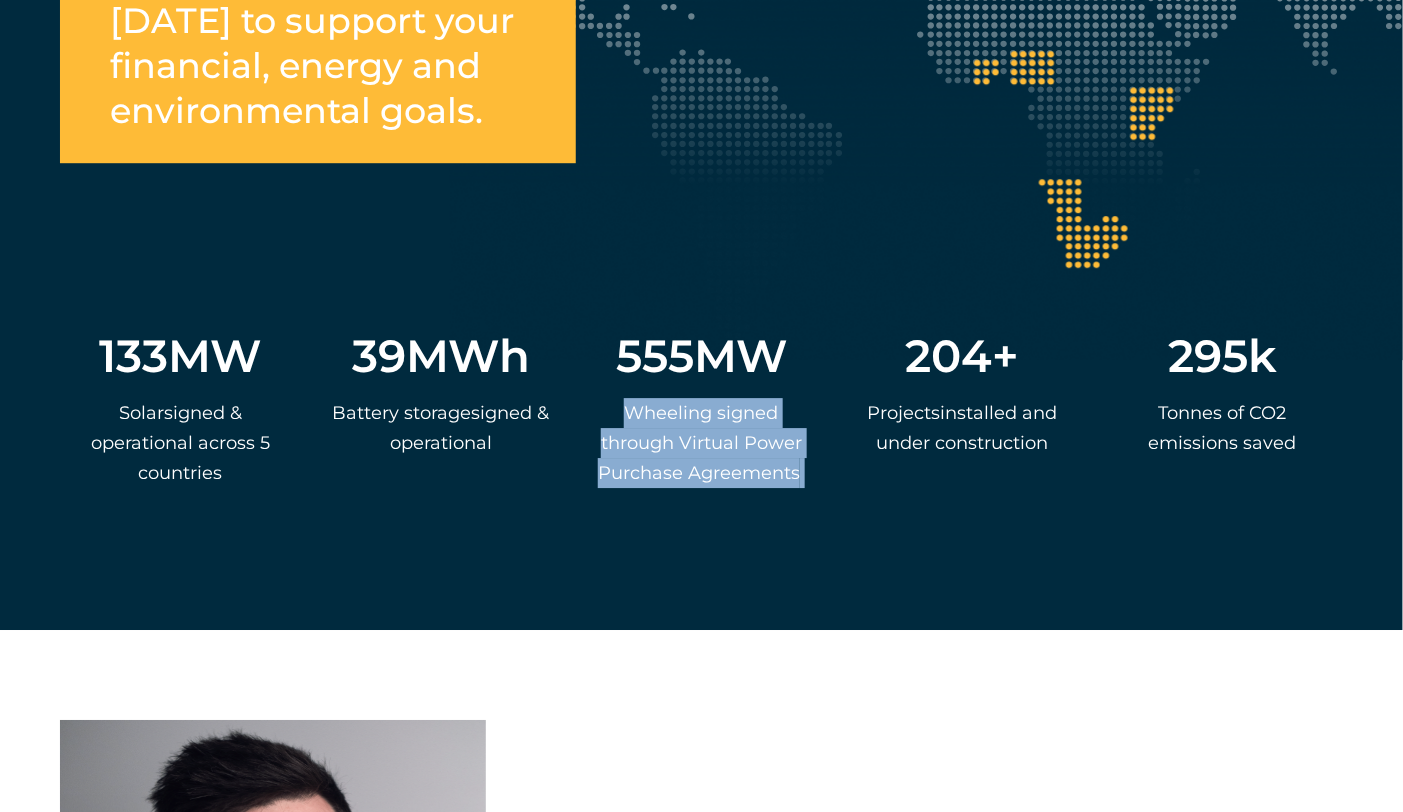 drag, startPoint x: 622, startPoint y: 420, endPoint x: 810, endPoint y: 484, distance: 198.59506 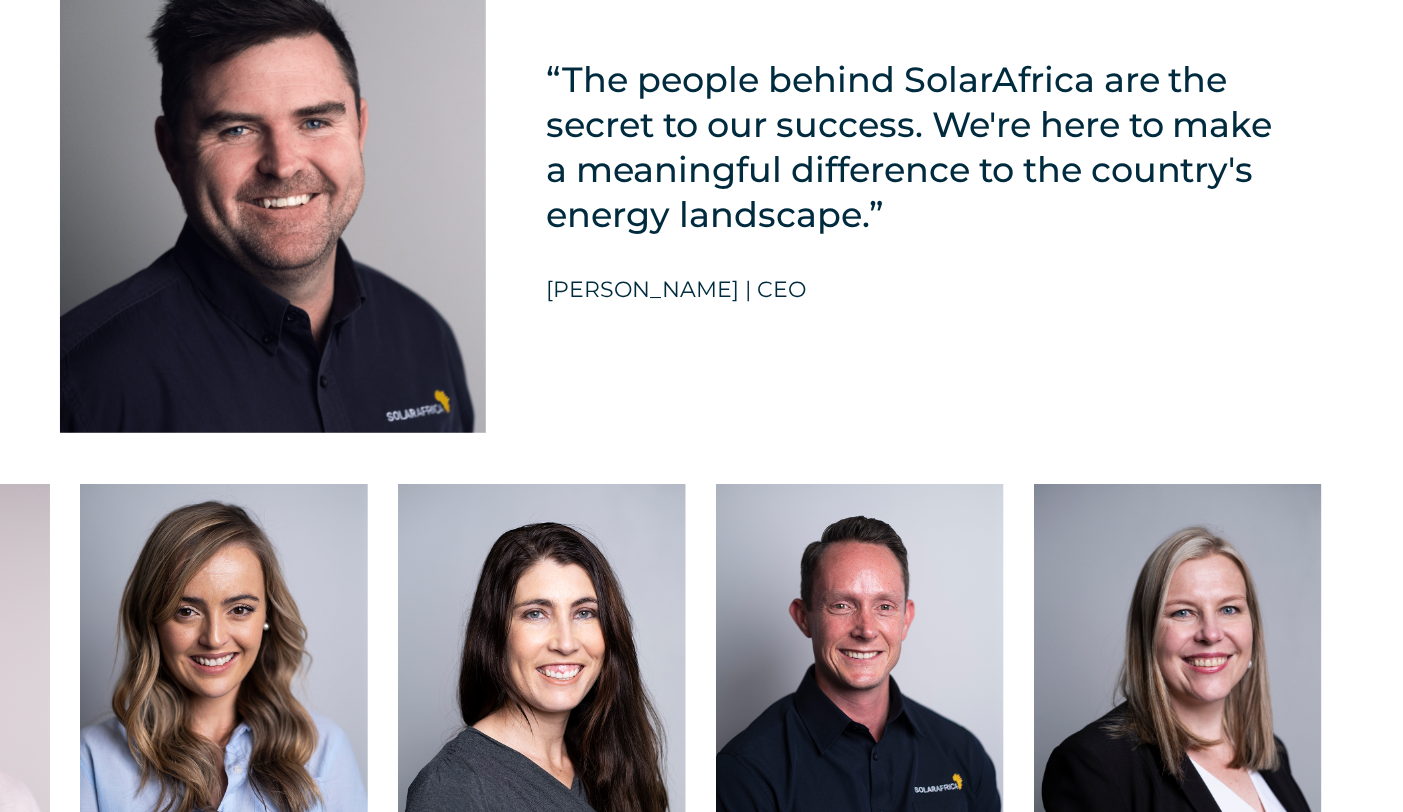 scroll, scrollTop: 4816, scrollLeft: 0, axis: vertical 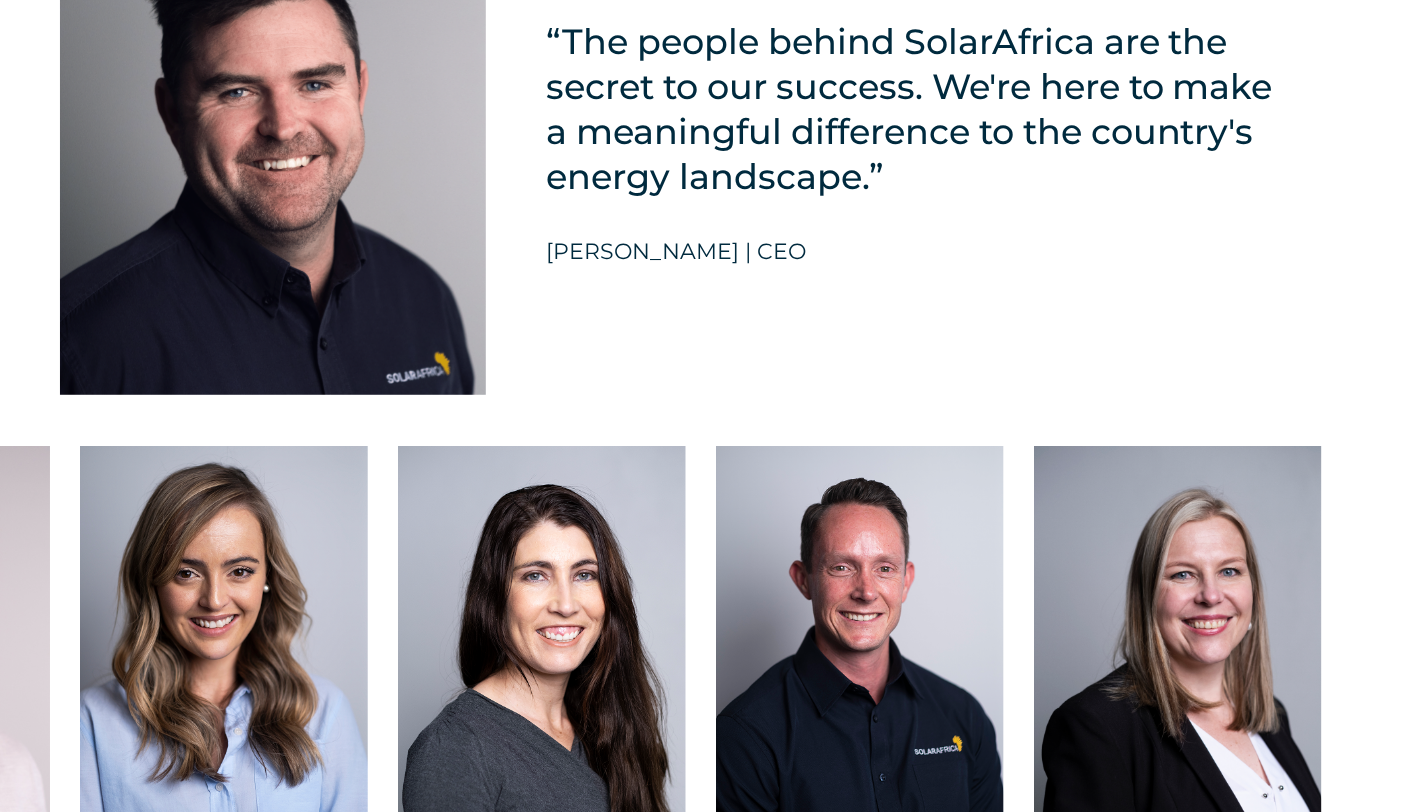 drag, startPoint x: 797, startPoint y: 270, endPoint x: 531, endPoint y: 269, distance: 266.0019 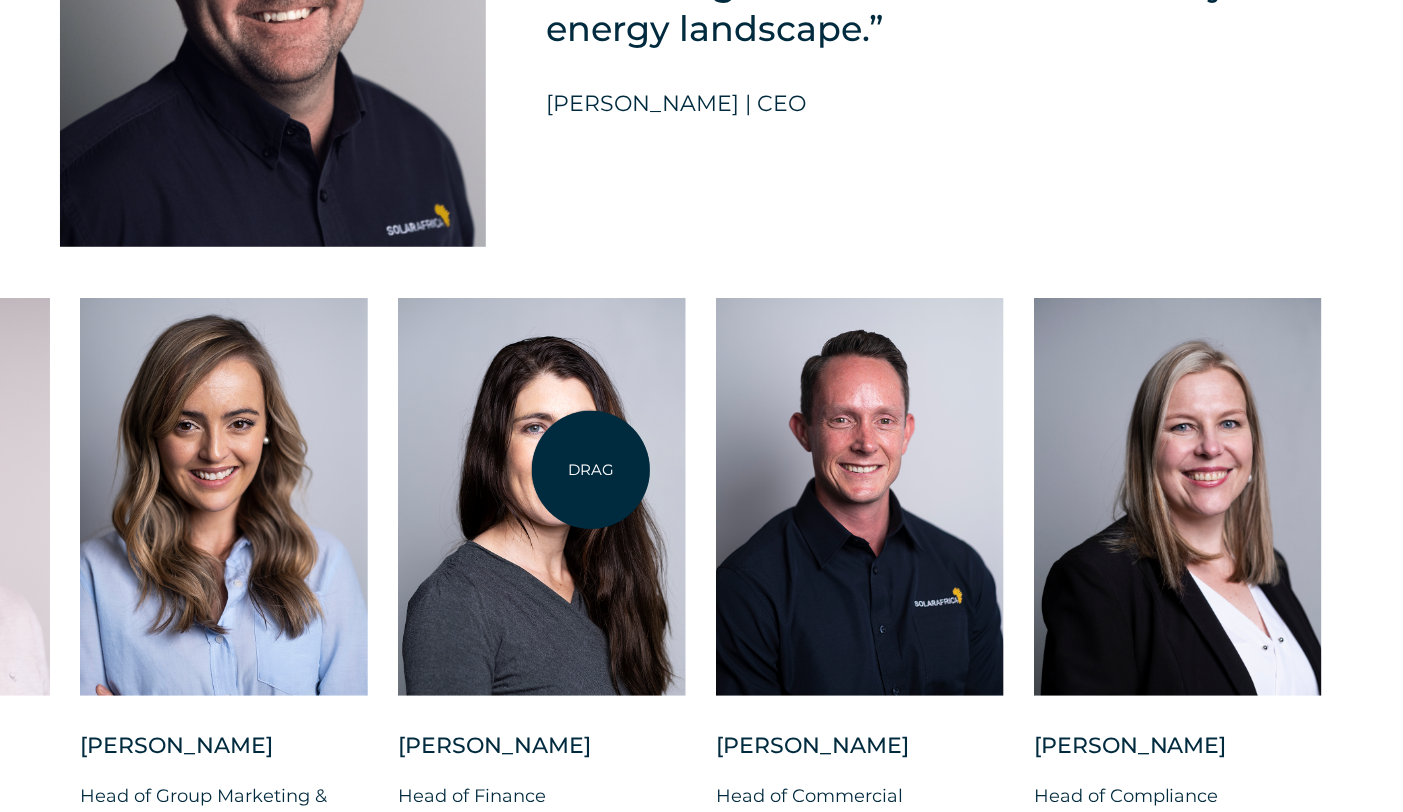 scroll, scrollTop: 5116, scrollLeft: 0, axis: vertical 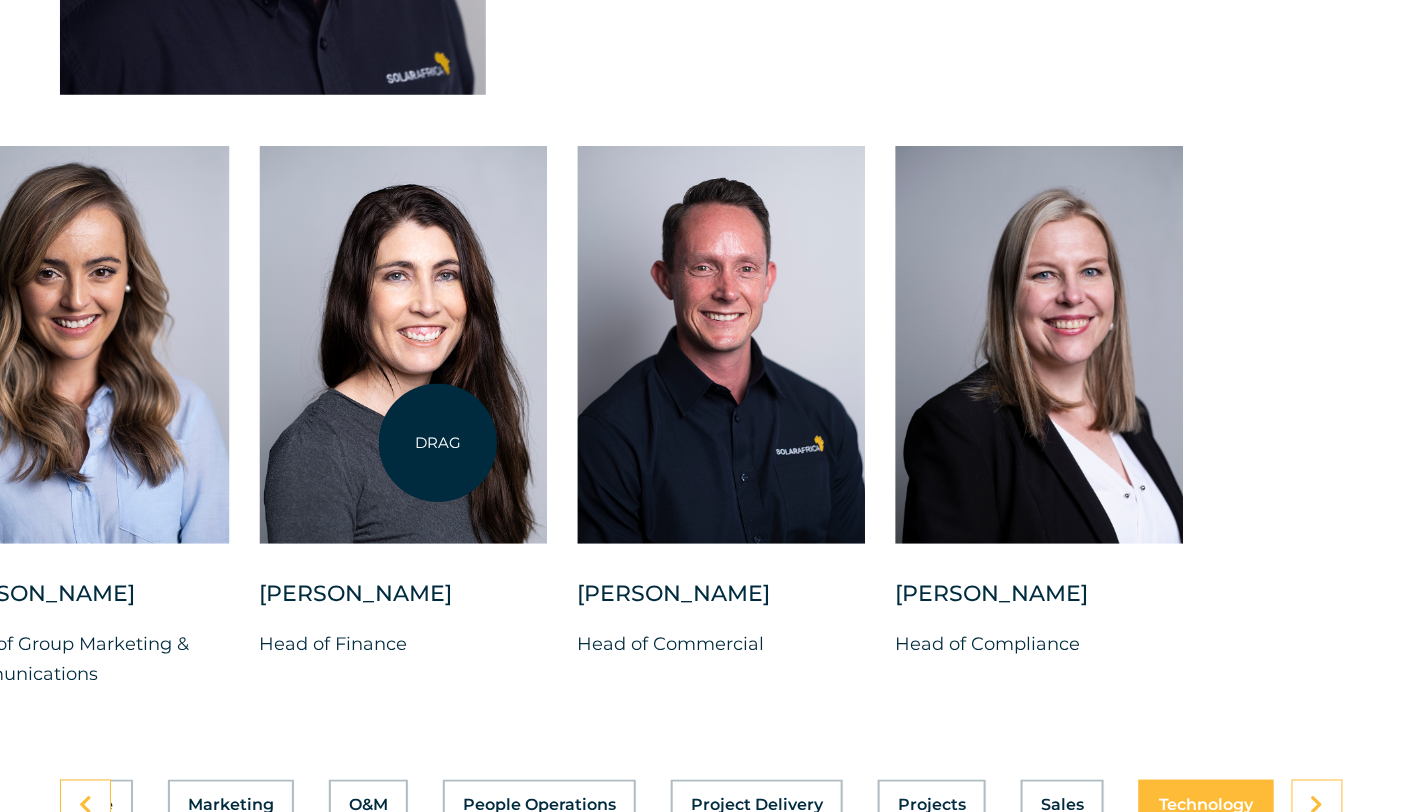 drag, startPoint x: 1116, startPoint y: 512, endPoint x: 438, endPoint y: 443, distance: 681.502 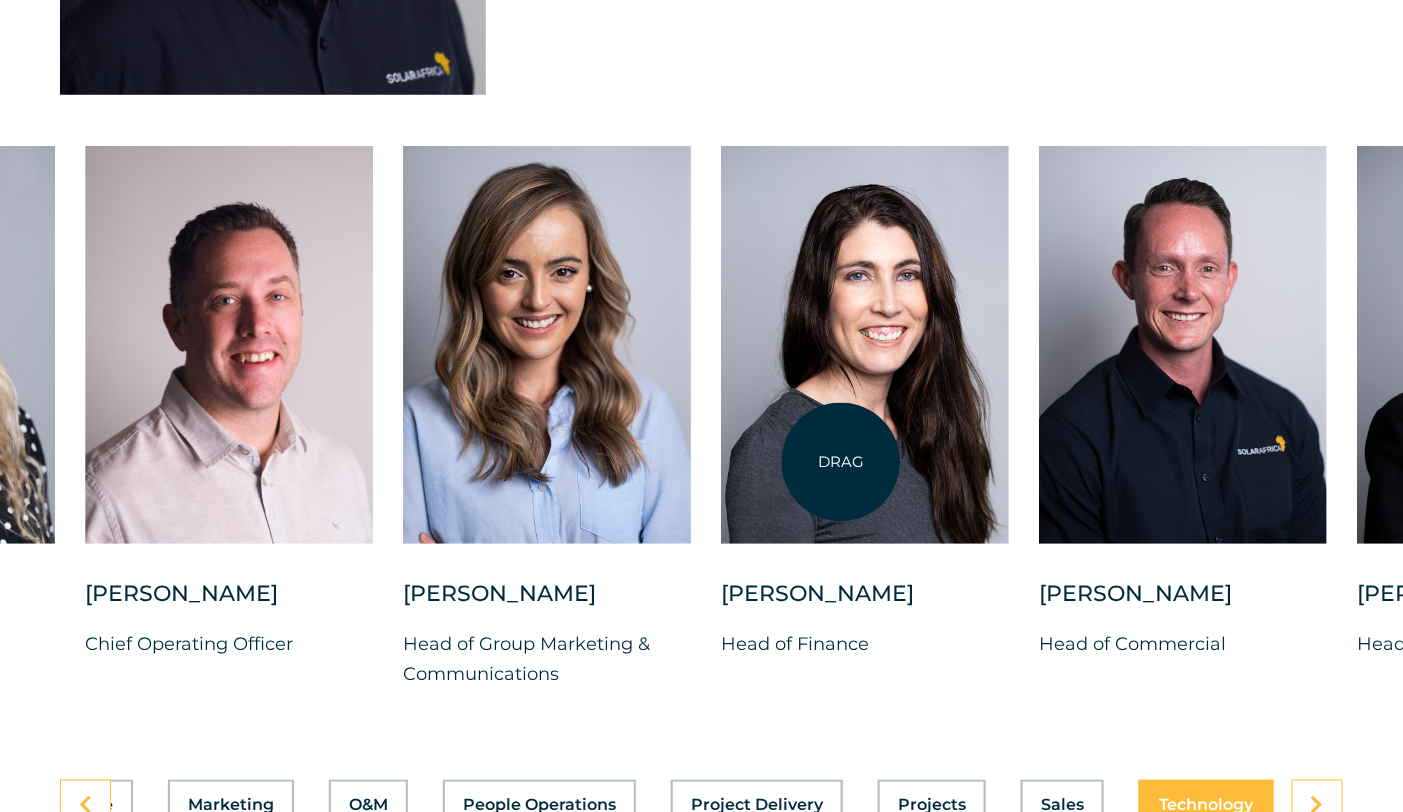 drag, startPoint x: 441, startPoint y: 440, endPoint x: 1273, endPoint y: 465, distance: 832.3755 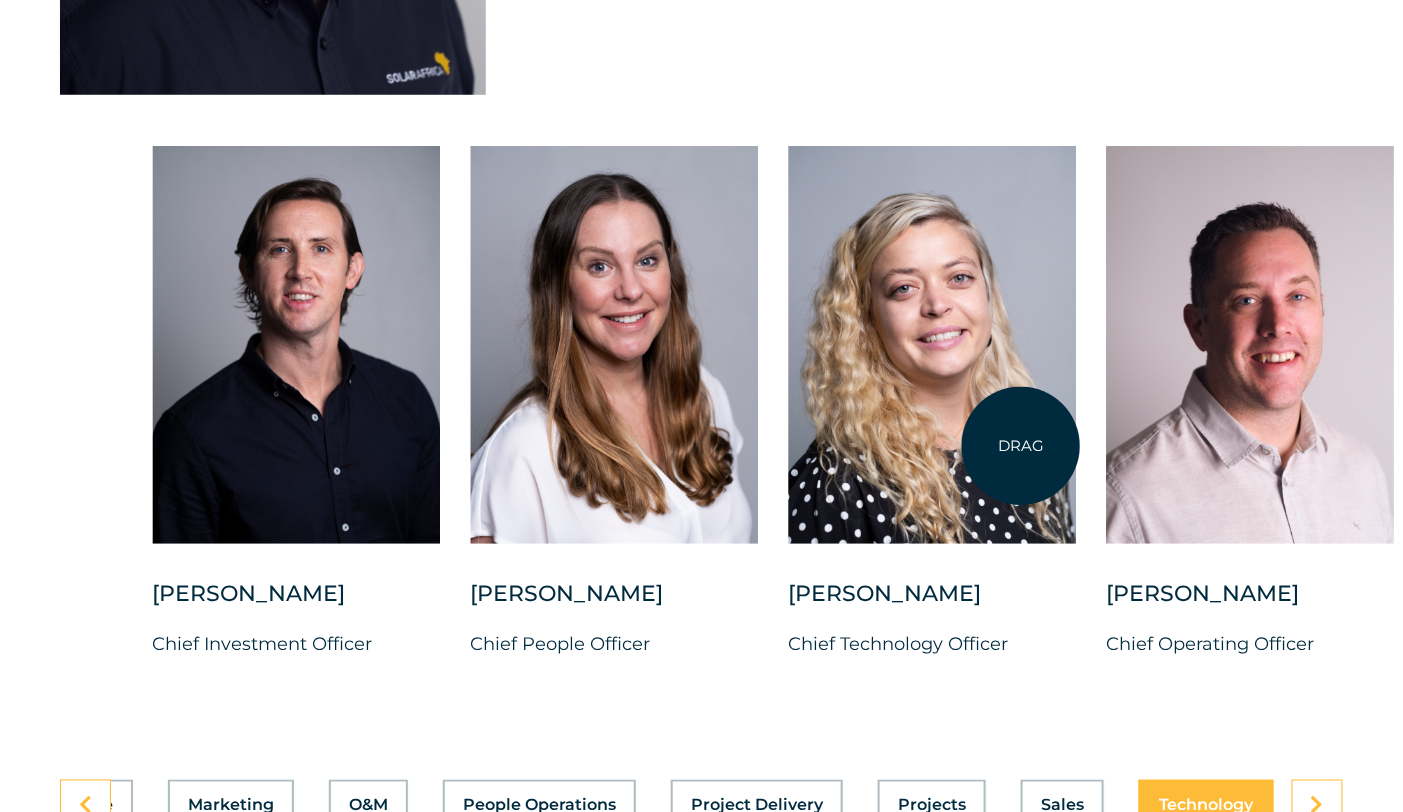 drag, startPoint x: 533, startPoint y: 437, endPoint x: 1021, endPoint y: 446, distance: 488.08298 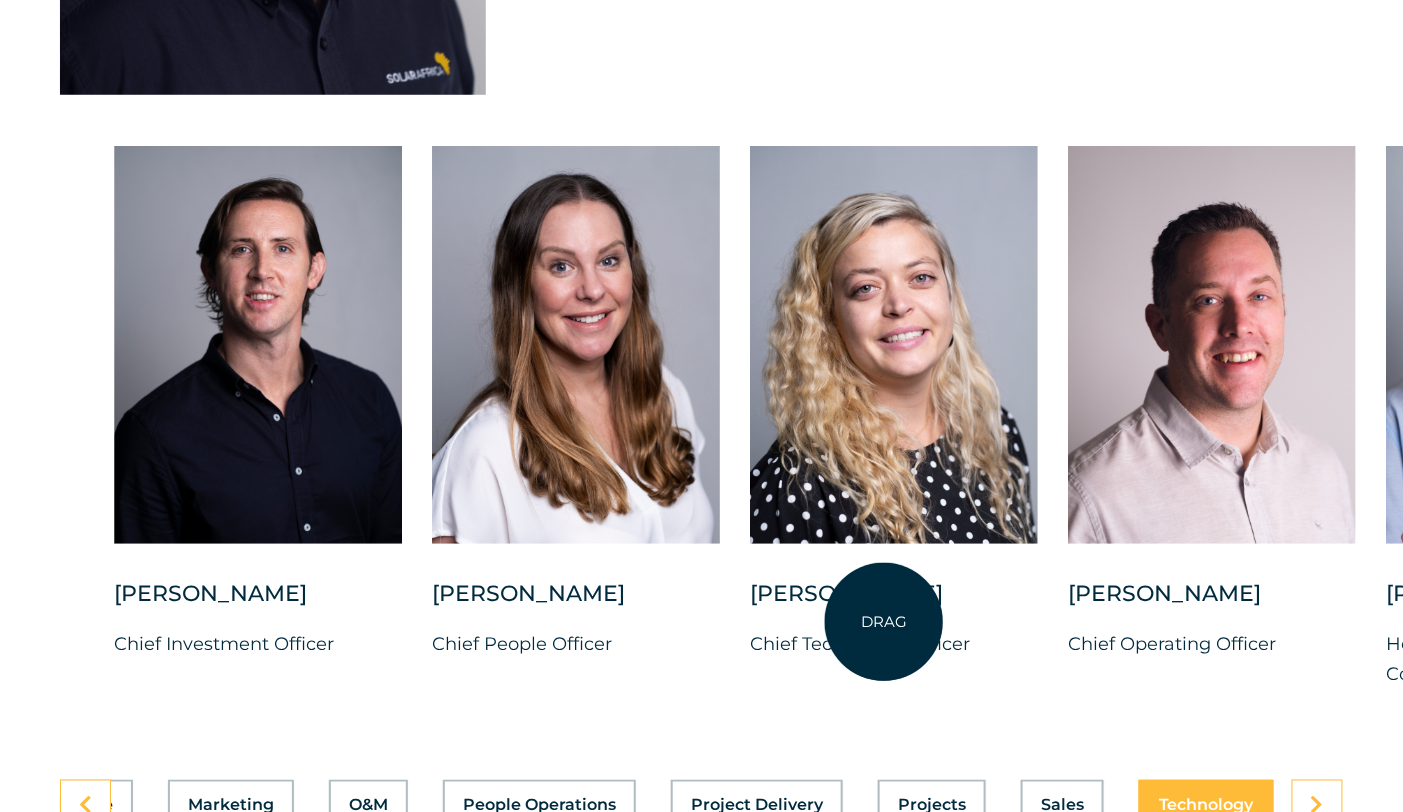 drag, startPoint x: 713, startPoint y: 609, endPoint x: 884, endPoint y: 622, distance: 171.49344 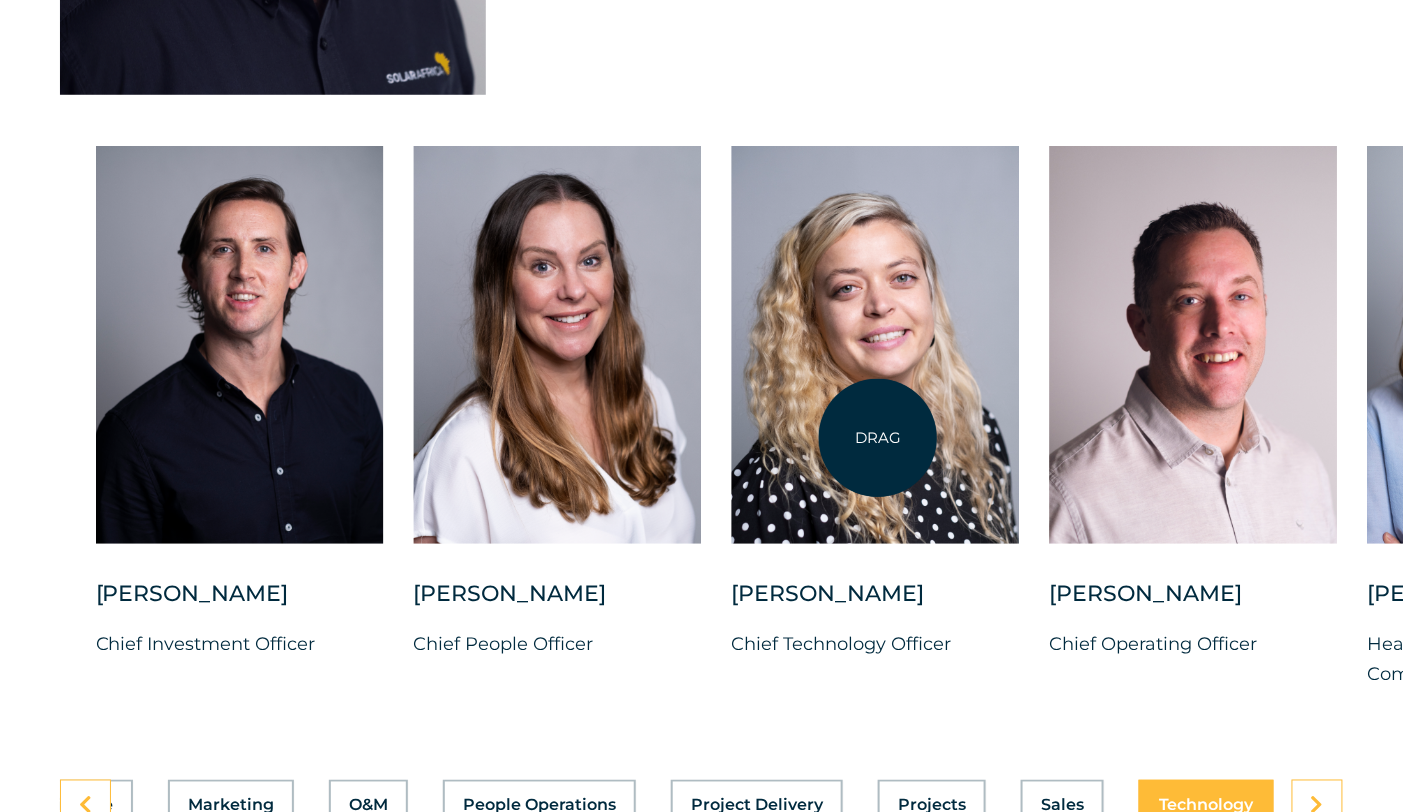 click at bounding box center [876, 345] 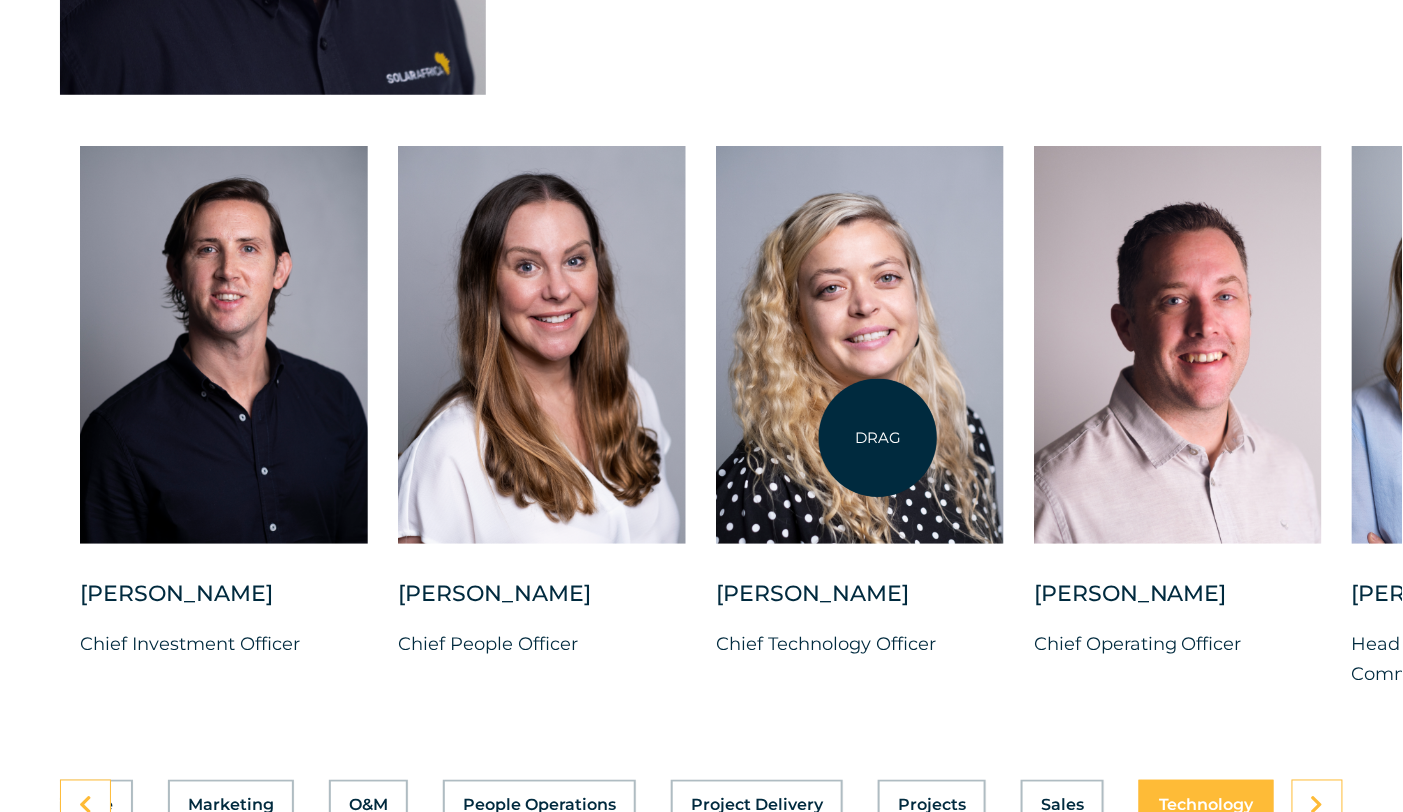 click at bounding box center (860, 345) 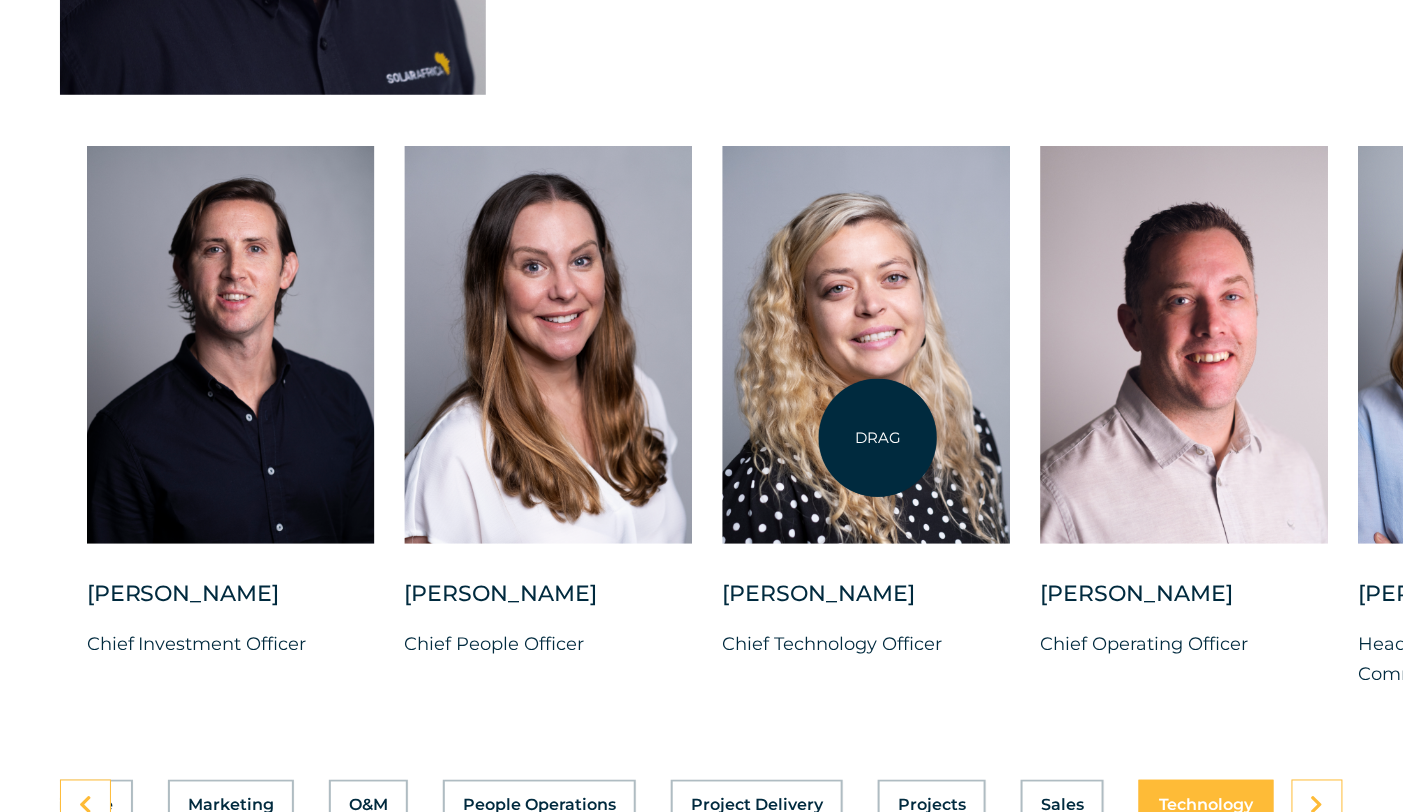 click at bounding box center (867, 345) 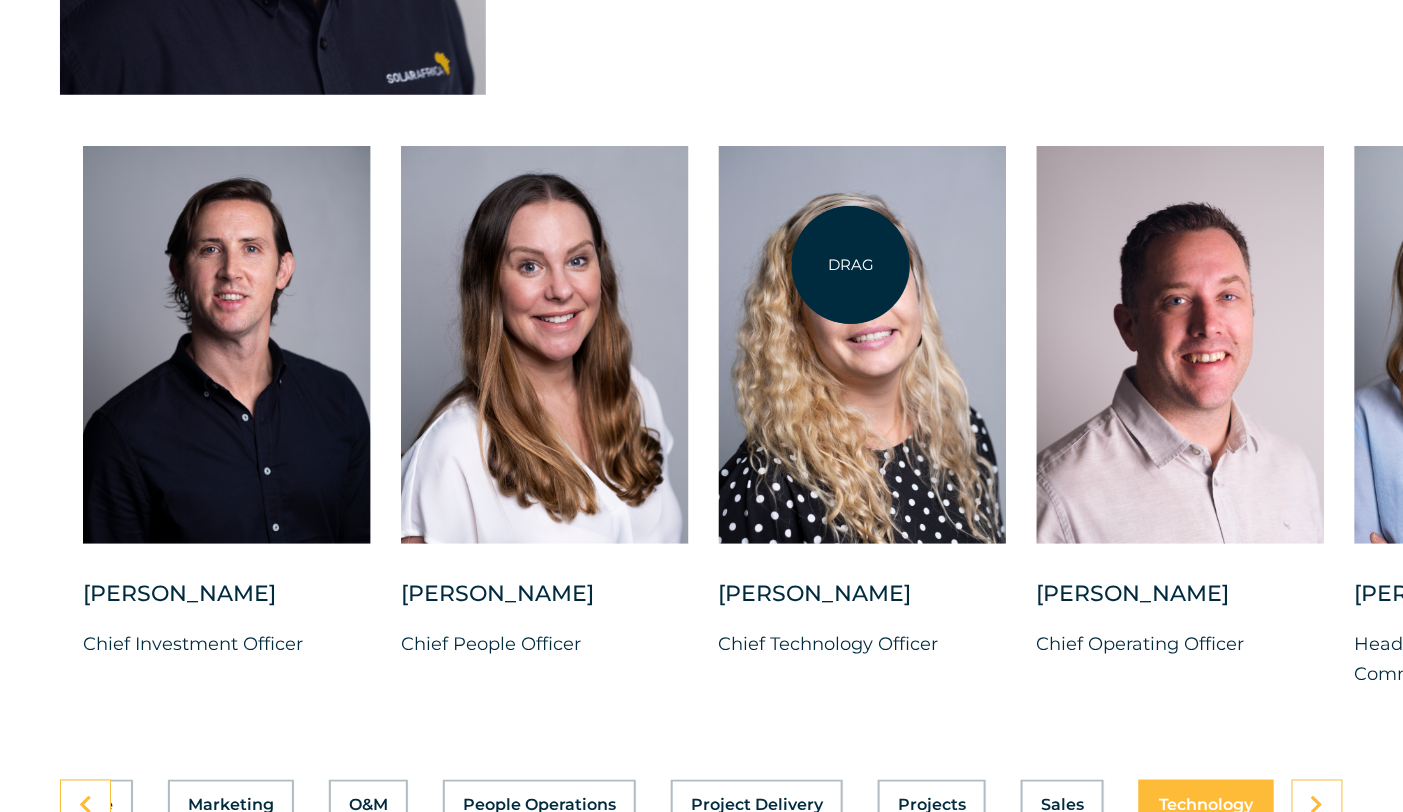 click at bounding box center (863, 345) 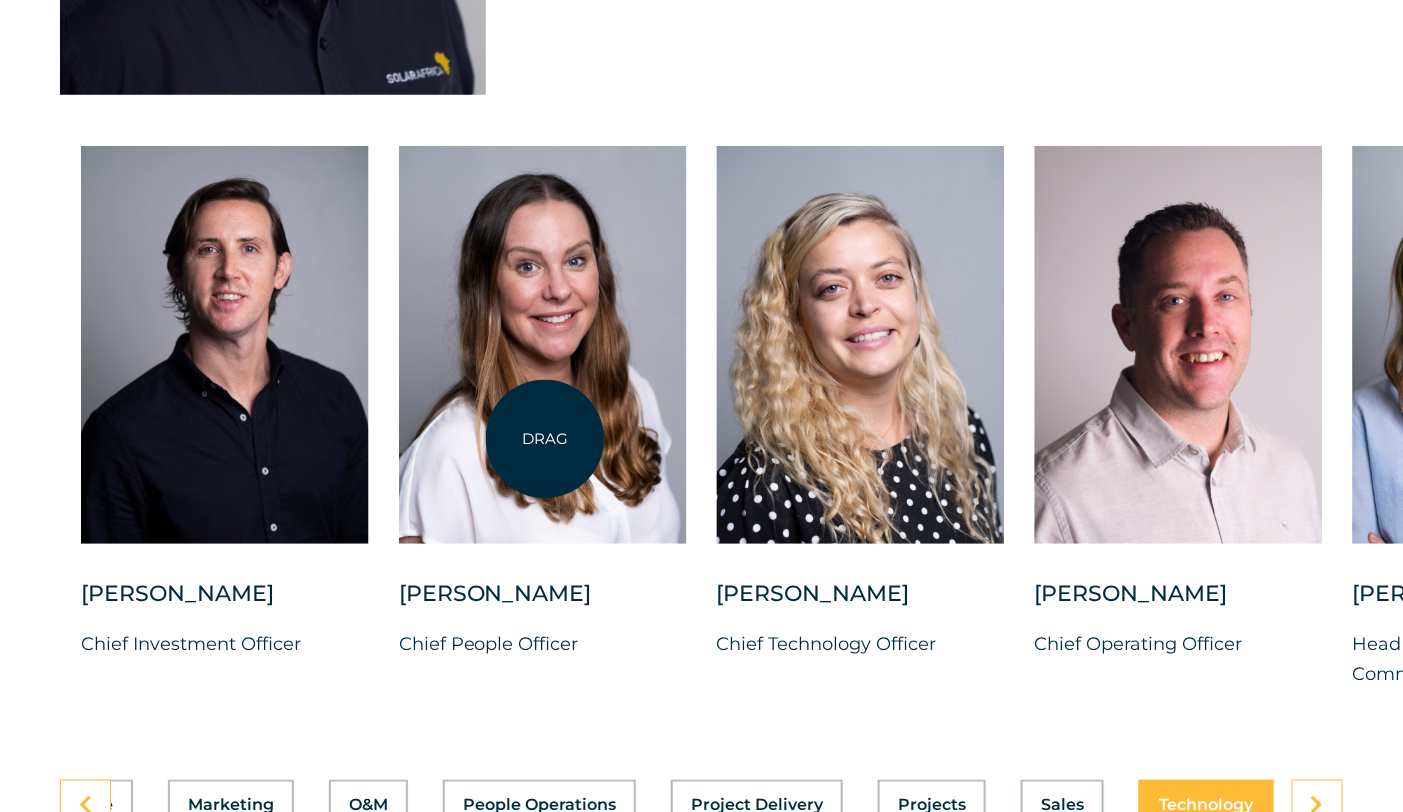 click at bounding box center (543, 345) 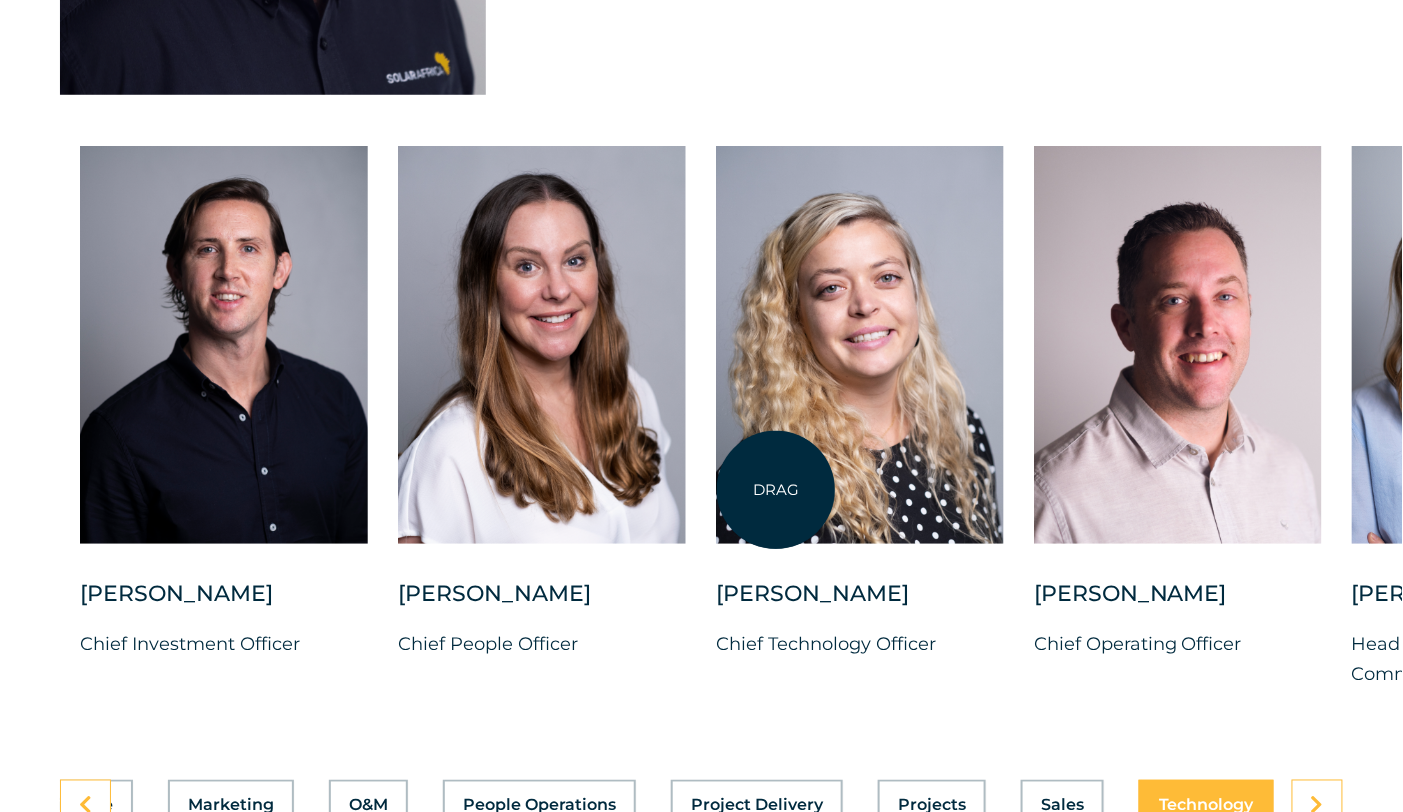 click at bounding box center (860, 345) 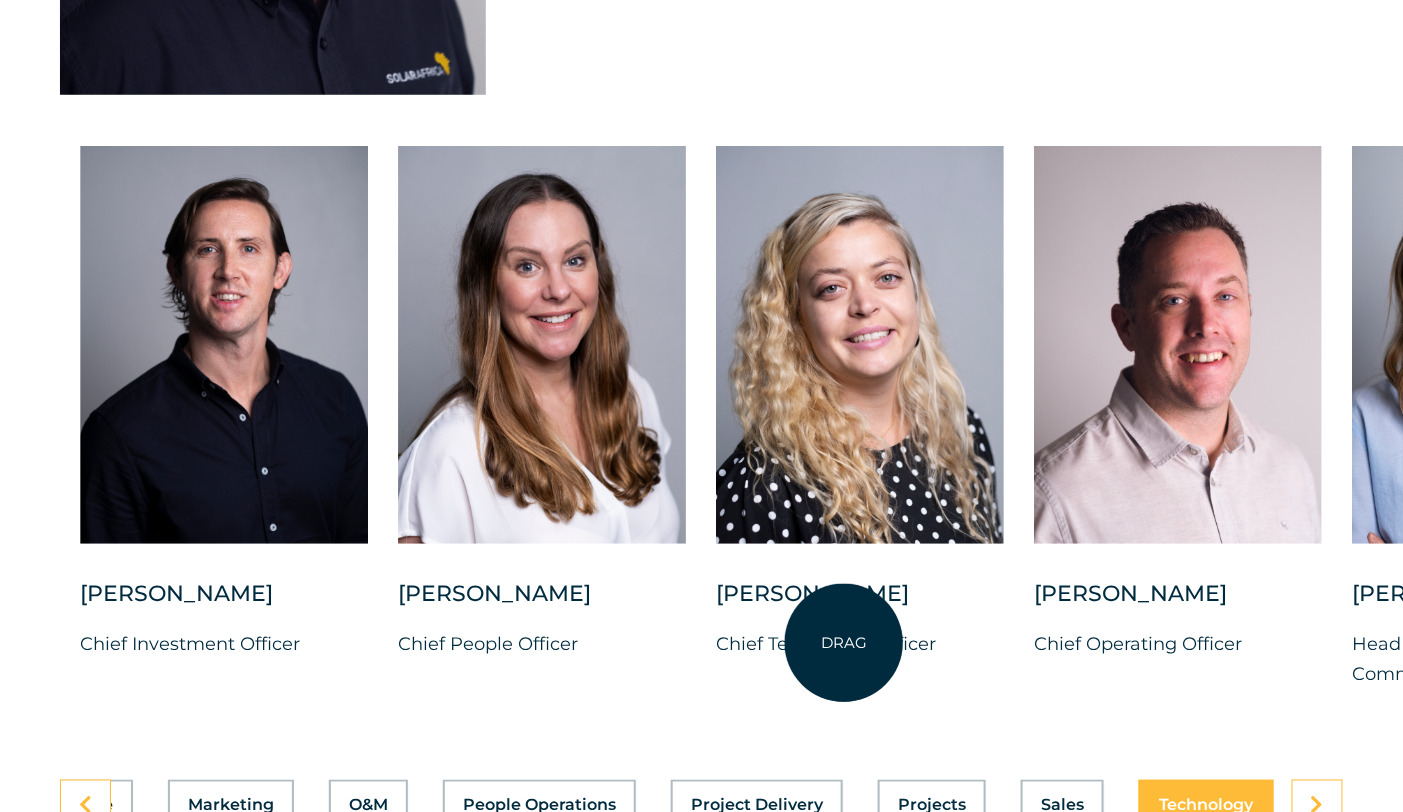 click on "Chief Technology Officer" at bounding box center [860, 644] 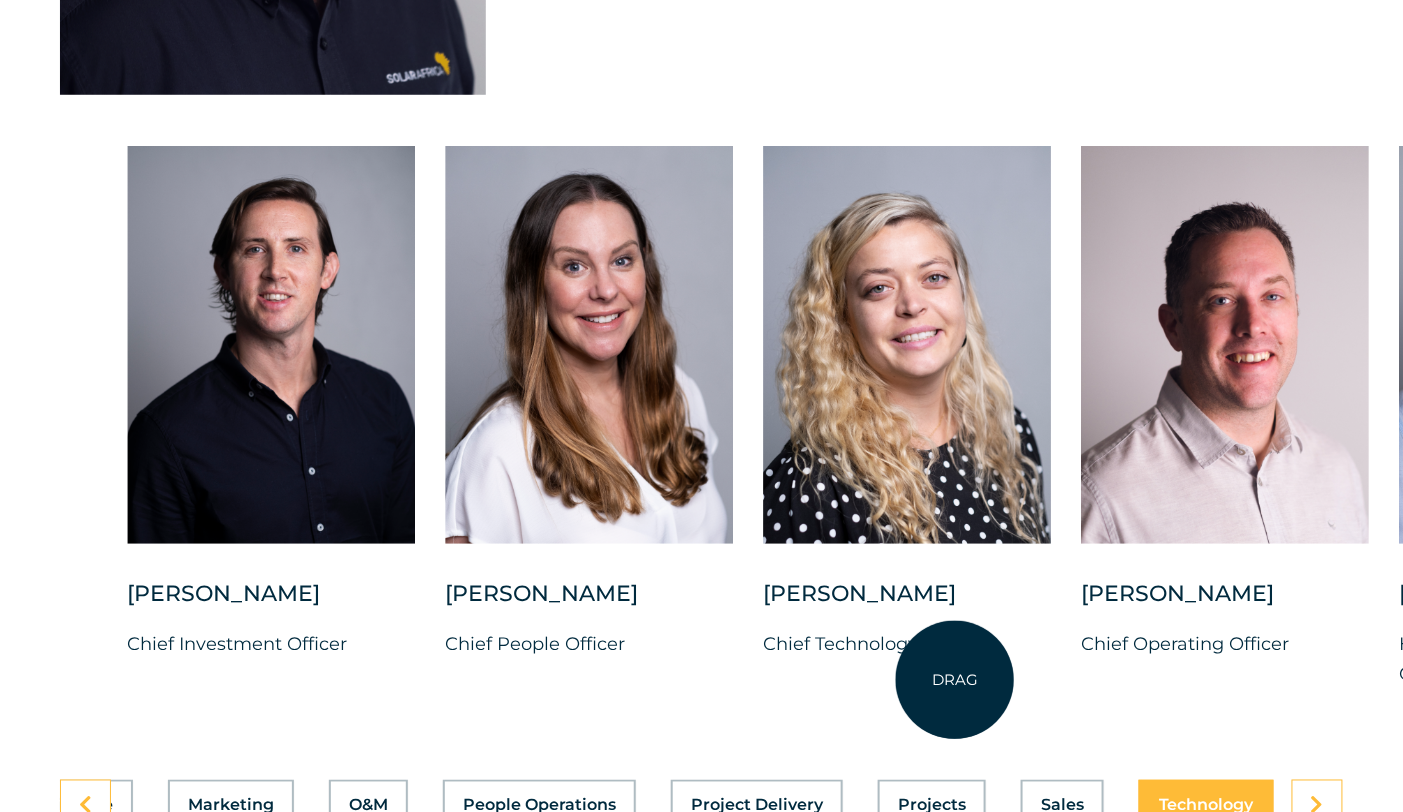 drag, startPoint x: 731, startPoint y: 665, endPoint x: 955, endPoint y: 680, distance: 224.50166 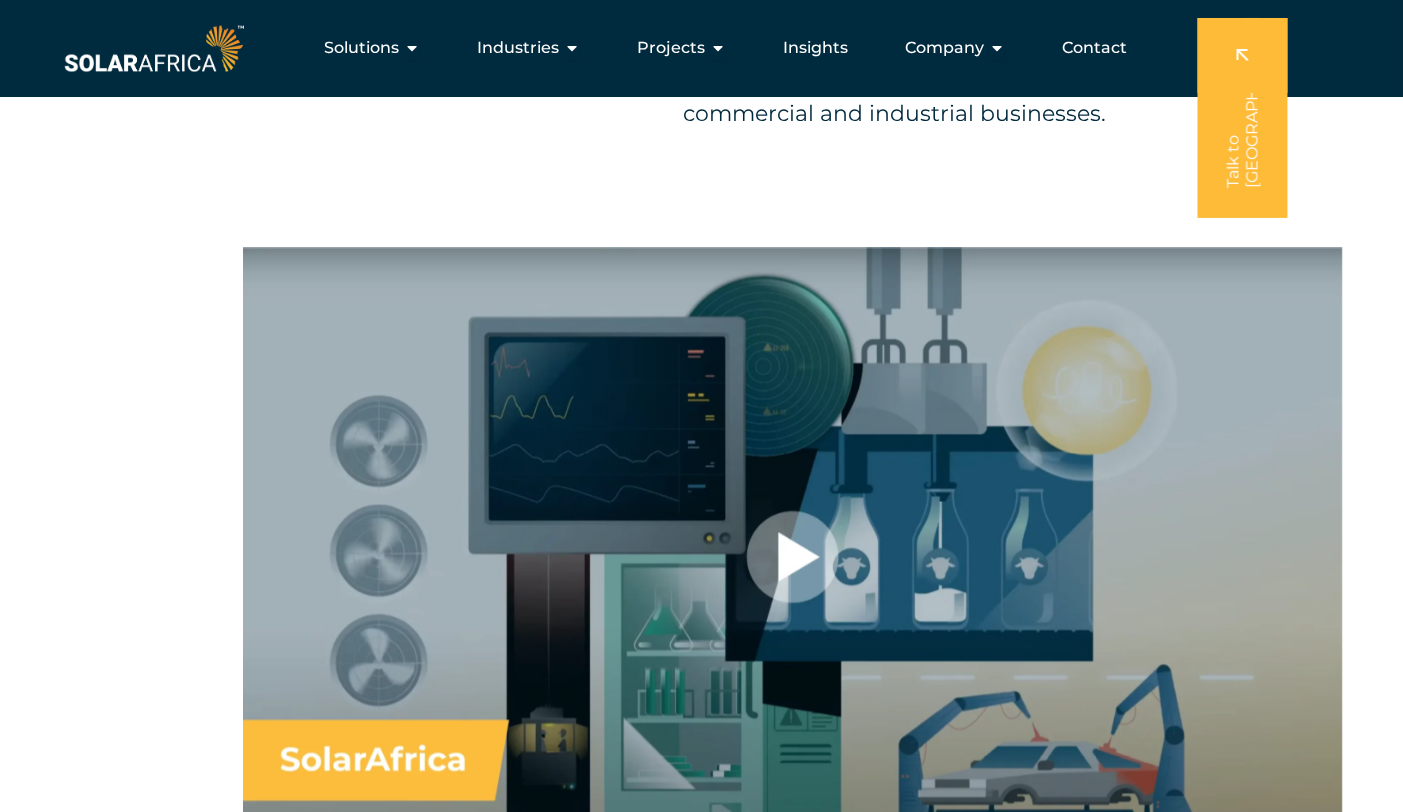 scroll, scrollTop: 916, scrollLeft: 0, axis: vertical 